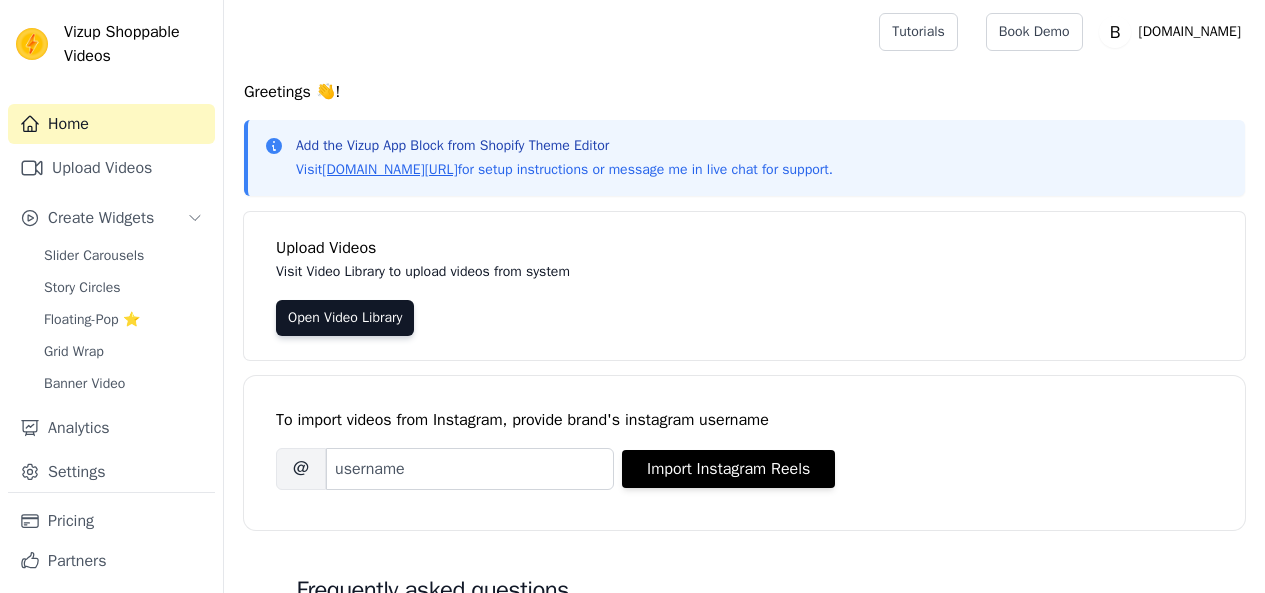 scroll, scrollTop: 0, scrollLeft: 0, axis: both 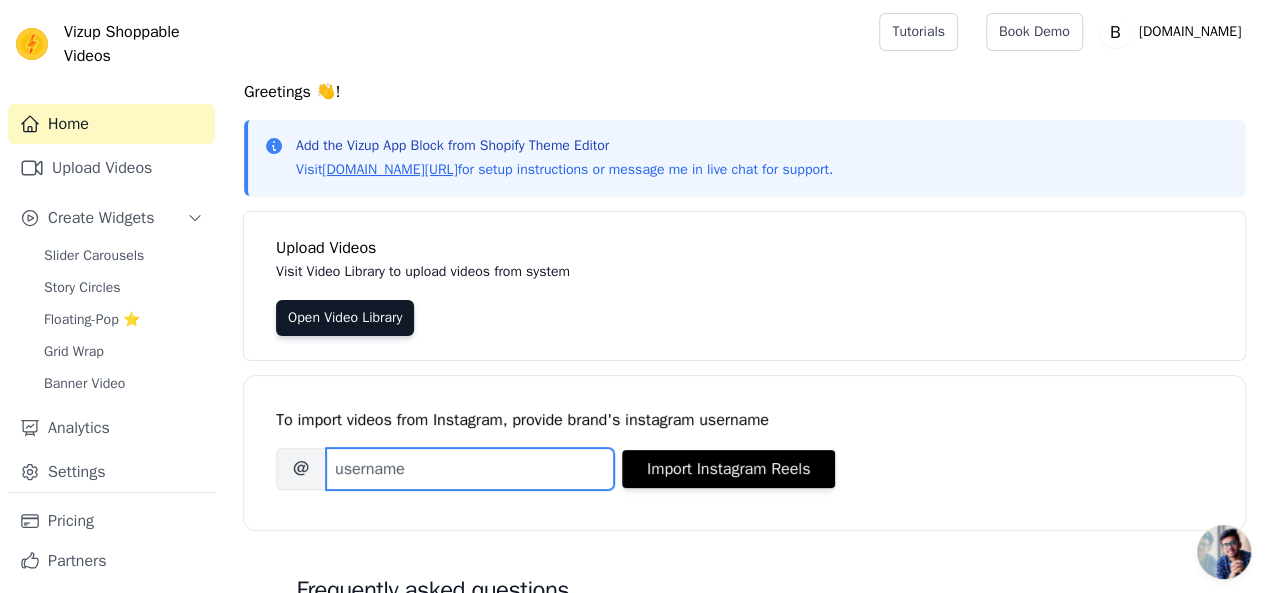 click on "Brand's Instagram Username" at bounding box center (470, 469) 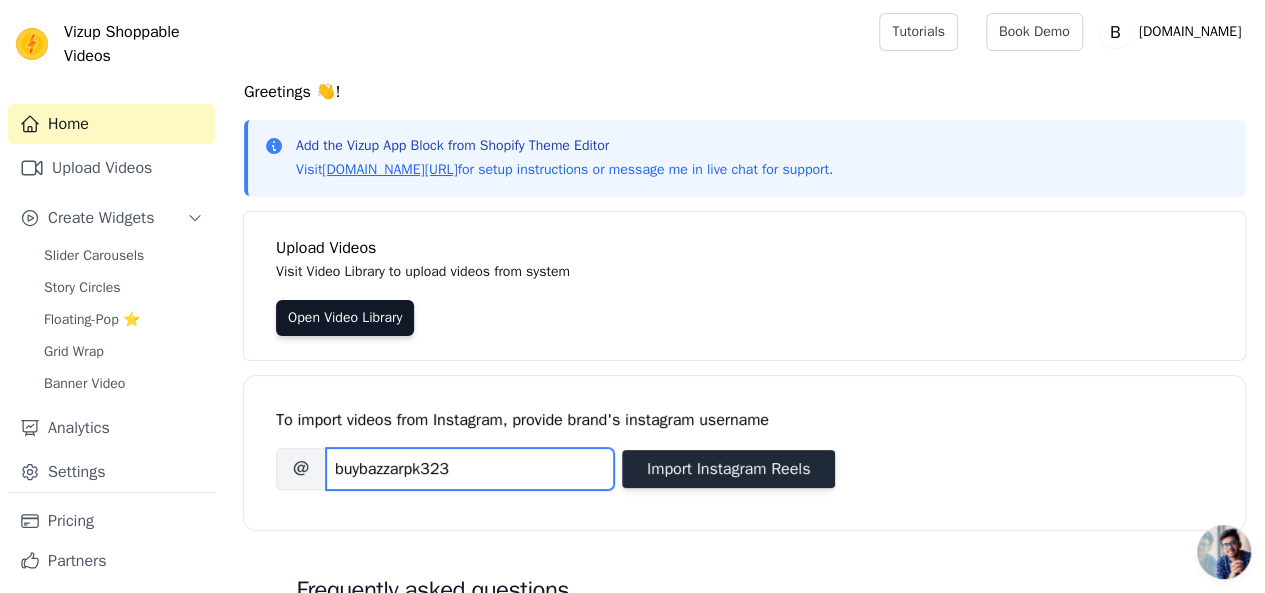 type on "buybazzarpk323" 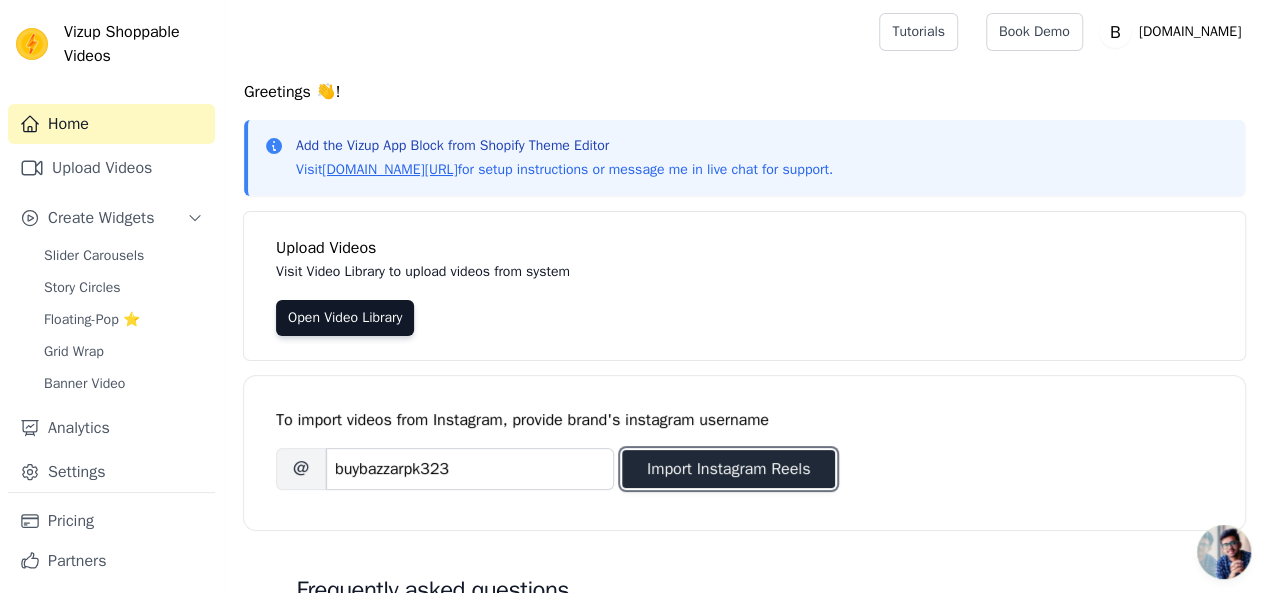 click on "Import Instagram Reels" at bounding box center (728, 469) 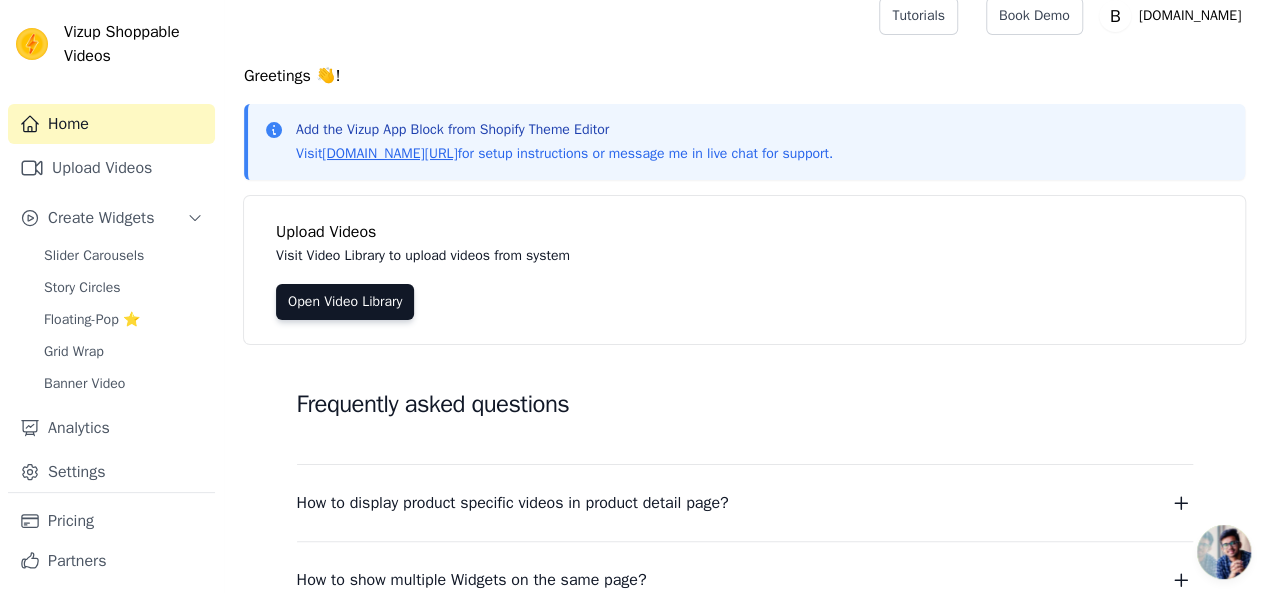 scroll, scrollTop: 0, scrollLeft: 0, axis: both 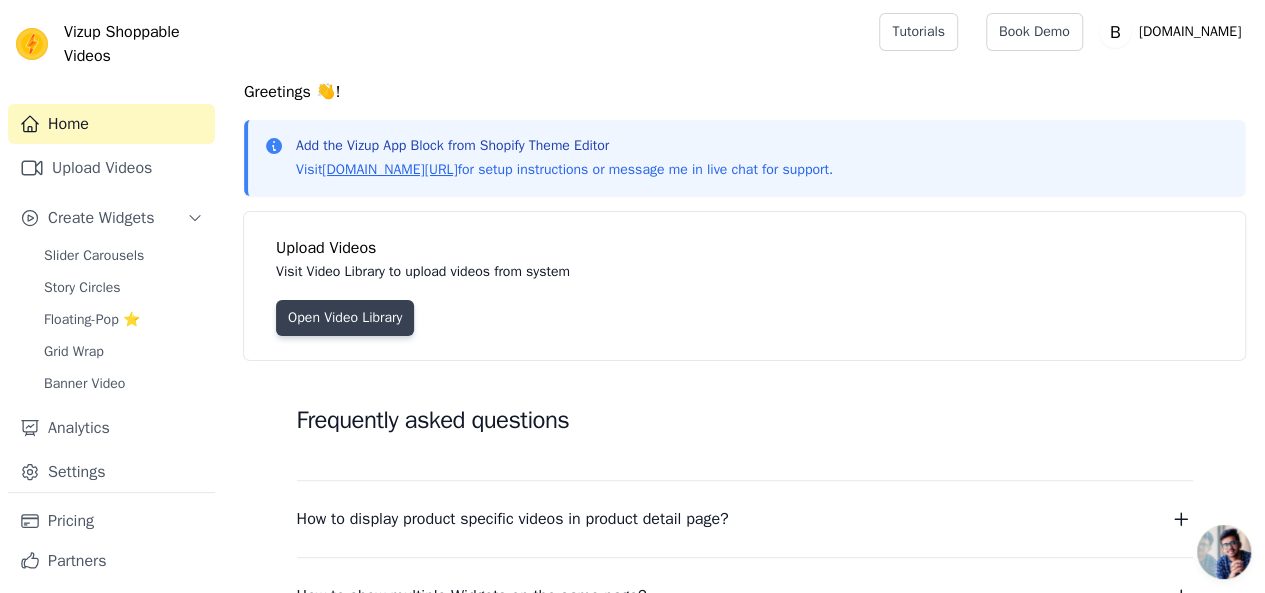 click on "Open Video Library" at bounding box center (345, 318) 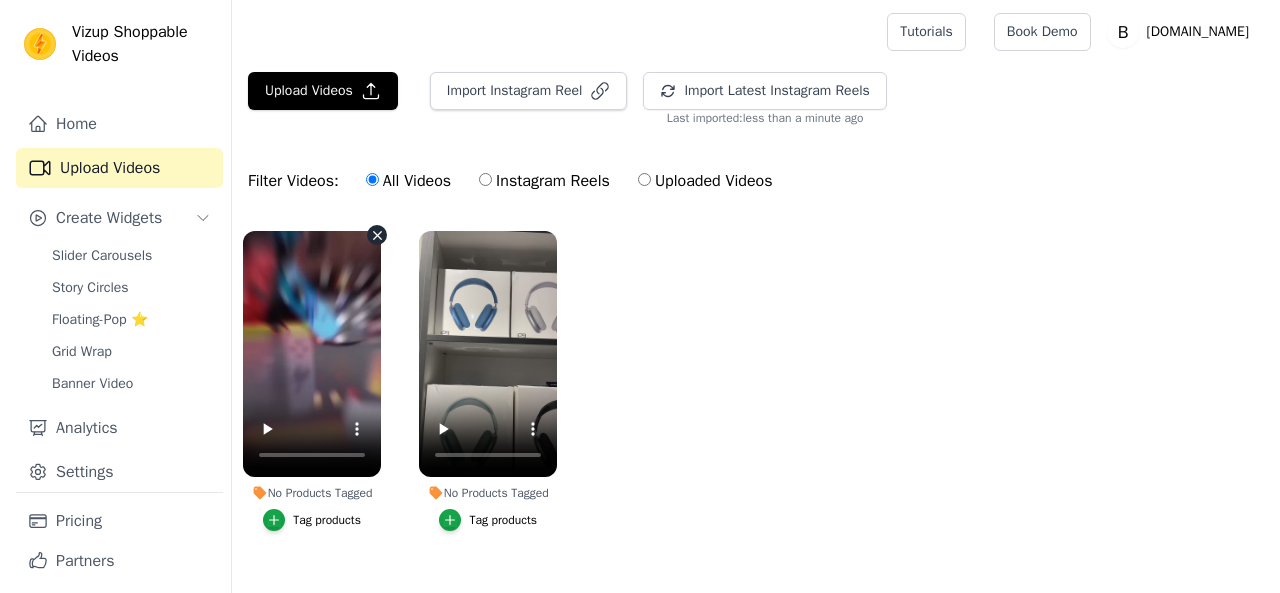 scroll, scrollTop: 0, scrollLeft: 0, axis: both 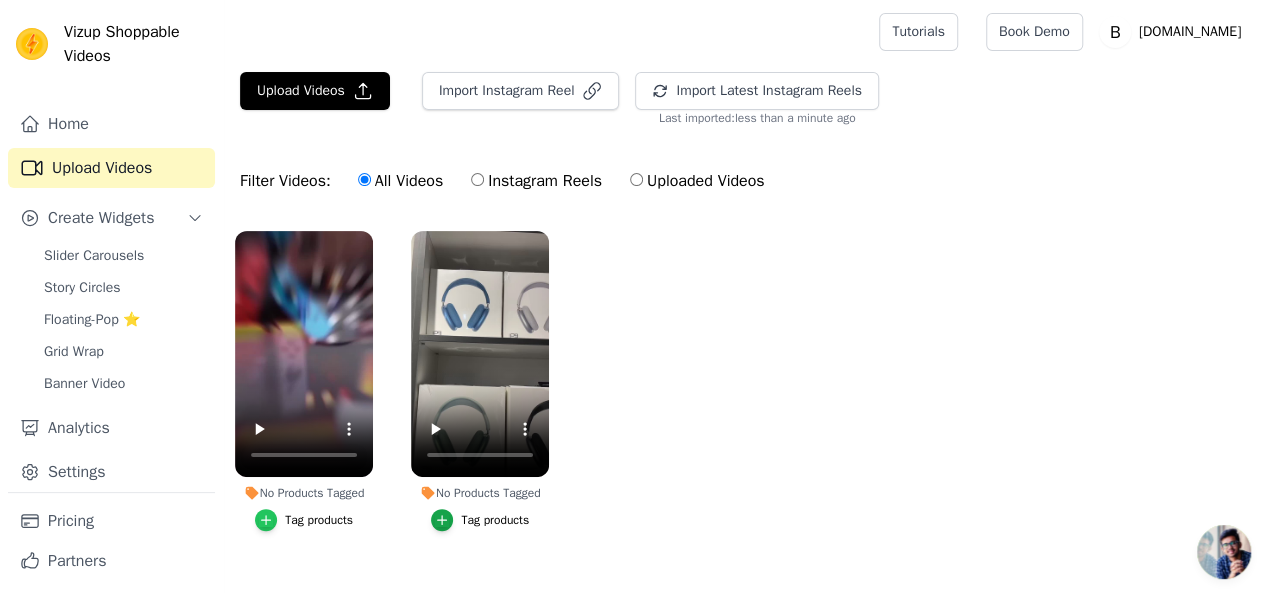 click at bounding box center (266, 520) 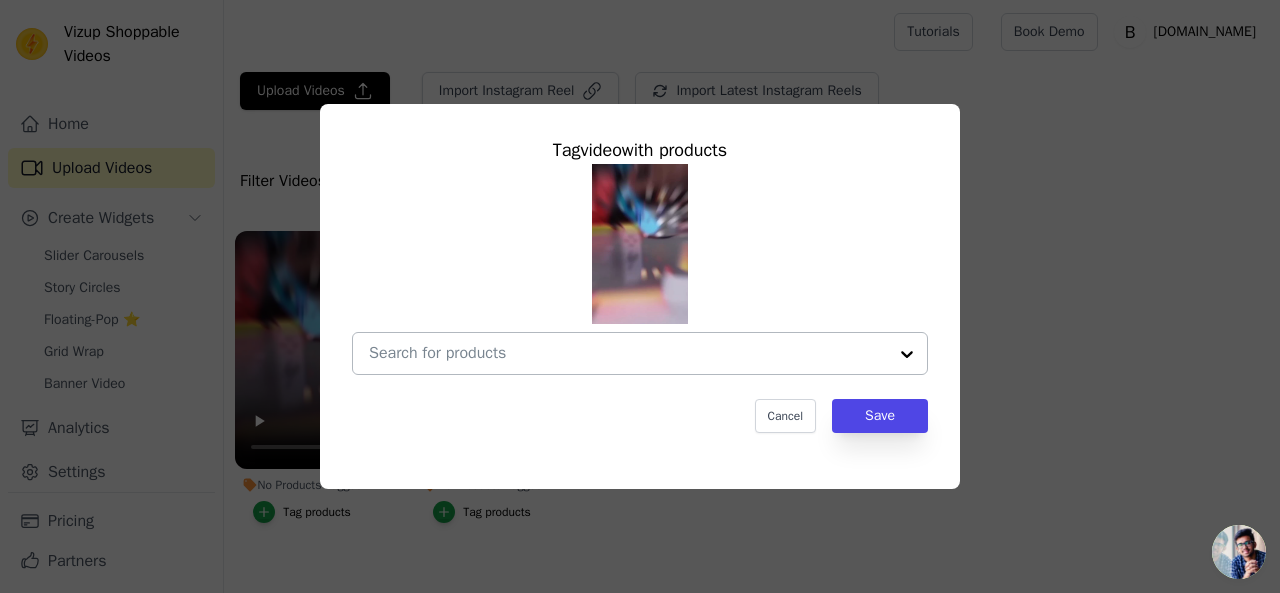 click on "No Products Tagged     Tag  video  with products                         Cancel   Save     Tag products" at bounding box center (628, 353) 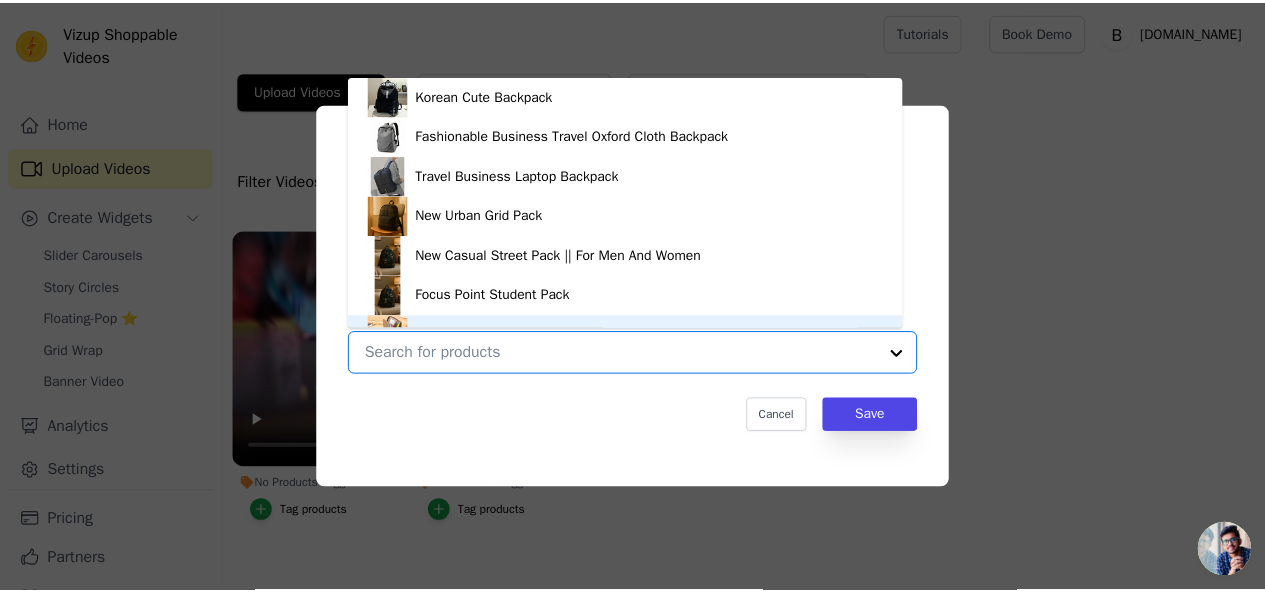 scroll, scrollTop: 28, scrollLeft: 0, axis: vertical 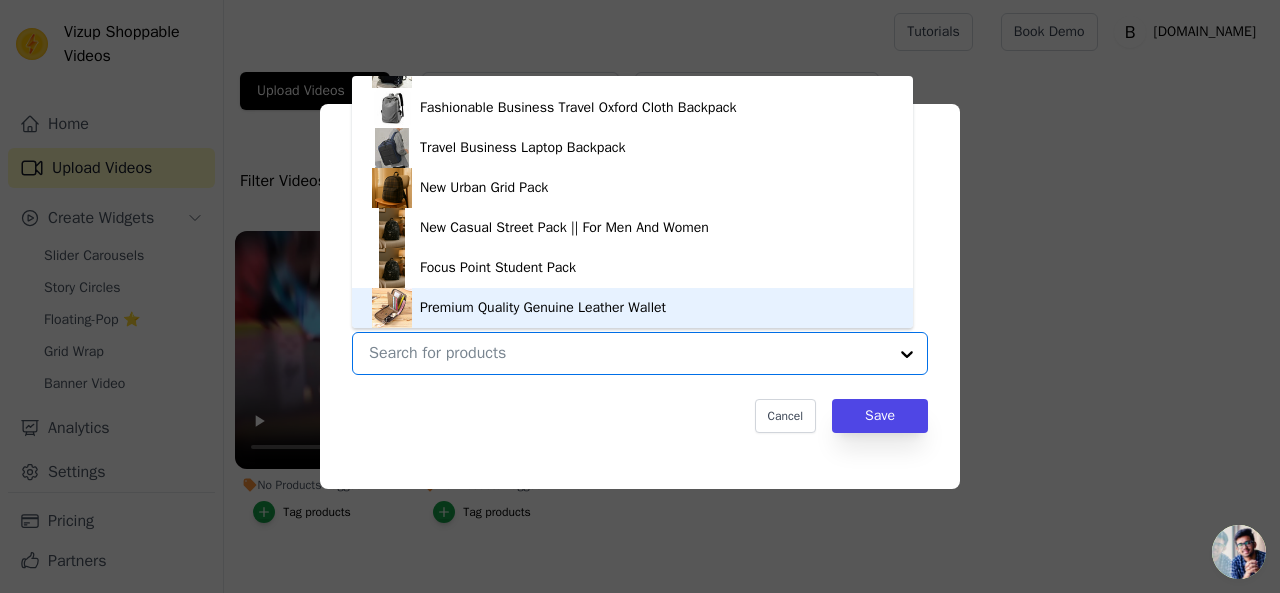 click on "Korean Cute Backpack     Fashionable Business Travel Oxford Cloth Backpack     Travel Business Laptop Backpack     New Urban Grid Pack     New Casual Street Pack || For Men And Women     Focus Point Student Pack     Premium Quality Genuine Leather Wallet     Apple USB-C Power Adapter - White     Jeep Imported Branded Leather Wallet (Buy 1 Get 1 Free)     Power Bank 20000mAh Portable Car Battery 4 Output 3 Input High Capacity Backup Battery 22.5w     Adjustable Compact Universal Mobile Phone and Tablet Holder     LED Ring Light with Phone Holder, Adjustable Desktop Tripod     Portable 3520 Digital Camera Tripod with Mobile Phone Holder and Carry Bag Stand for Cellphone     New Balebaily Trifold Leather Wallet     3 pc Mobile Phone Support Bracket | Different colours     Flexible Long Arm Lazy Phone Holder     Wireless Cell Phone Selfie Stick Tripod, Bluetooth Remote Control, Phone Holder     Multi-Angle Holder for iPhone, Android | Ideal for Office & Home Use         Cute Small Backpack" at bounding box center (640, 353) 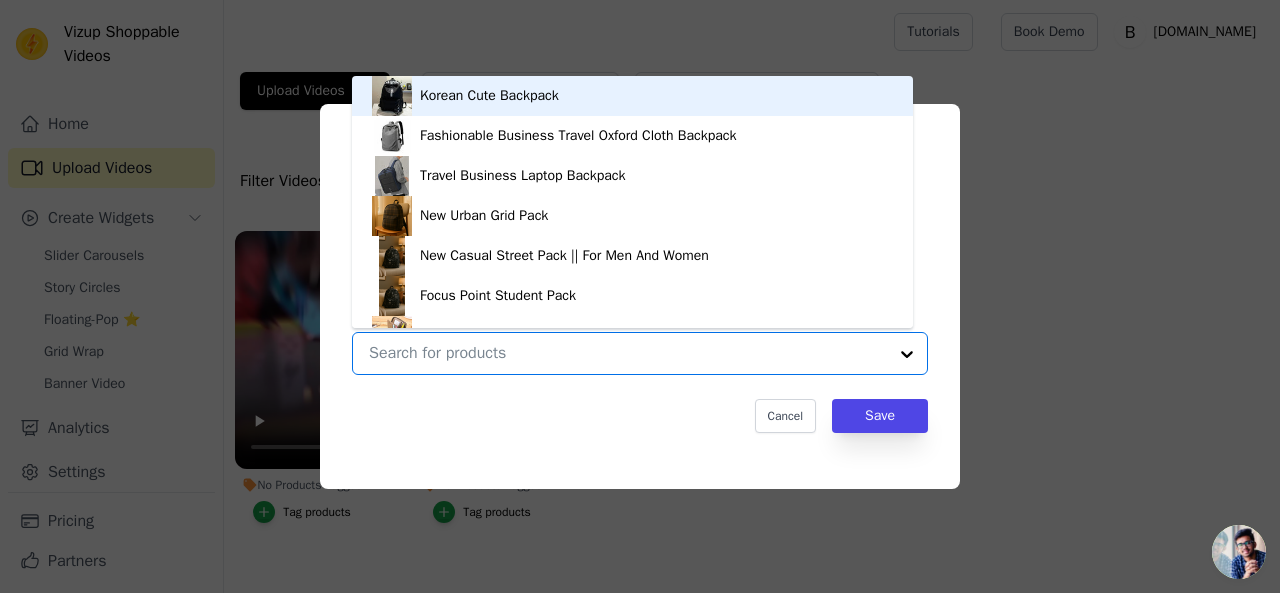click on "Tag  video  with products         Korean Cute Backpack     Fashionable Business Travel Oxford Cloth Backpack     Travel Business Laptop Backpack     New Urban Grid Pack     New Casual Street Pack || For Men And Women     Focus Point Student Pack     Premium Quality Genuine Leather Wallet     Apple USB-C Power Adapter - White     Jeep Imported Branded Leather Wallet (Buy 1 Get 1 Free)     Power Bank 20000mAh Portable Car Battery 4 Output 3 Input High Capacity Backup Battery 22.5w     Adjustable Compact Universal Mobile Phone and Tablet Holder     LED Ring Light with Phone Holder, Adjustable Desktop Tripod     Portable 3520 Digital Camera Tripod with Mobile Phone Holder and Carry Bag Stand for Cellphone     New Balebaily Trifold Leather Wallet     3 pc Mobile Phone Support Bracket | Different colours     Flexible Long Arm Lazy Phone Holder     Wireless Cell Phone Selfie Stick Tripod, Bluetooth Remote Control, Phone Holder     Multi-Angle Holder for iPhone, Android | Ideal for Office & Home Use" at bounding box center (640, 296) 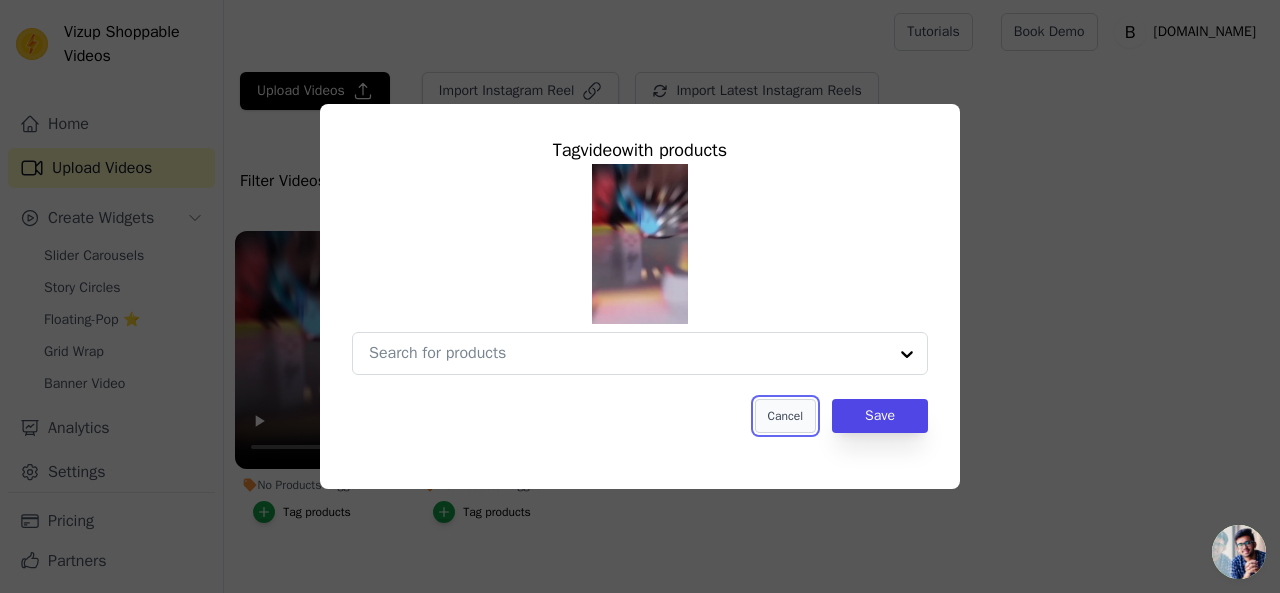 click on "Cancel" at bounding box center [785, 416] 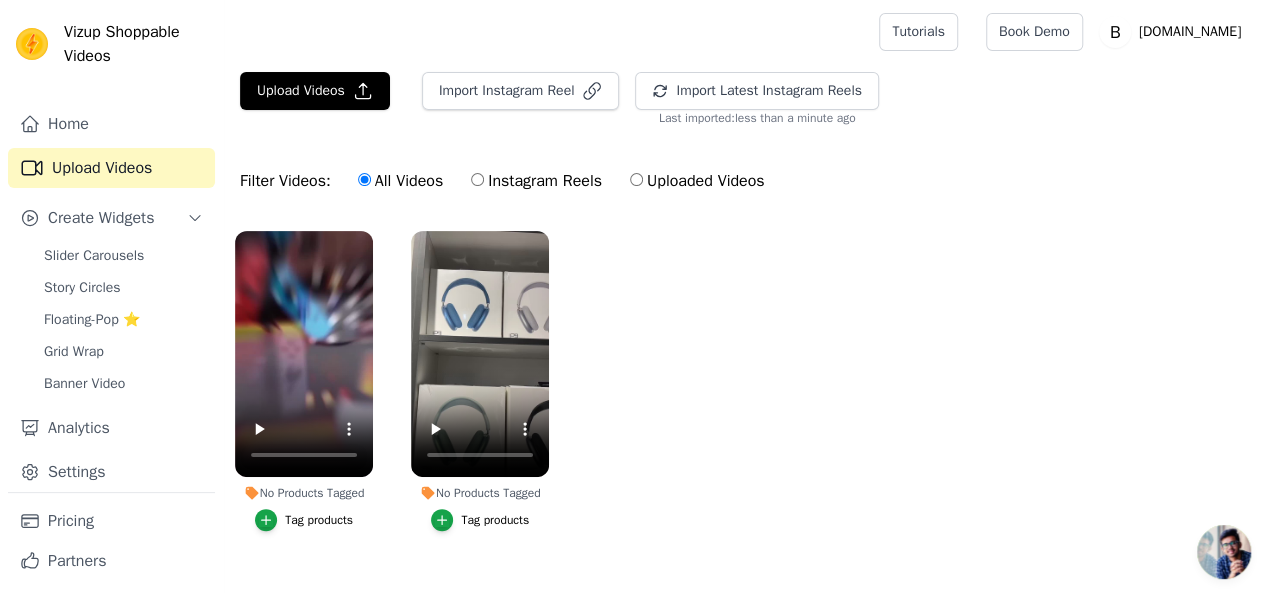 click on "Tag products" 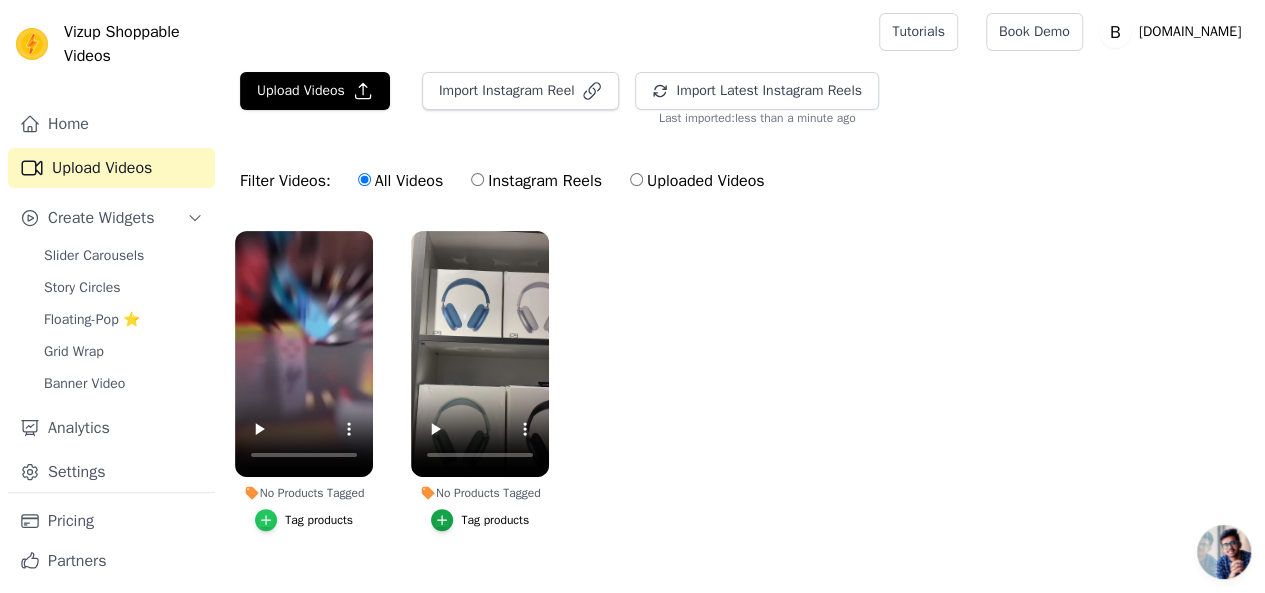 click 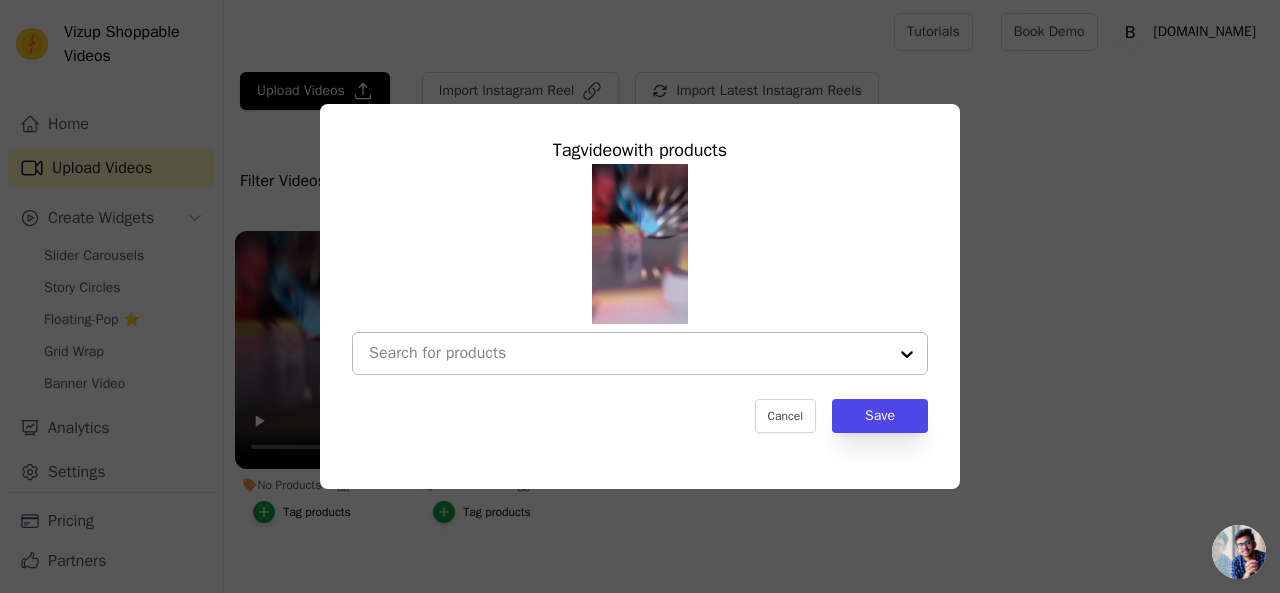 click at bounding box center [628, 353] 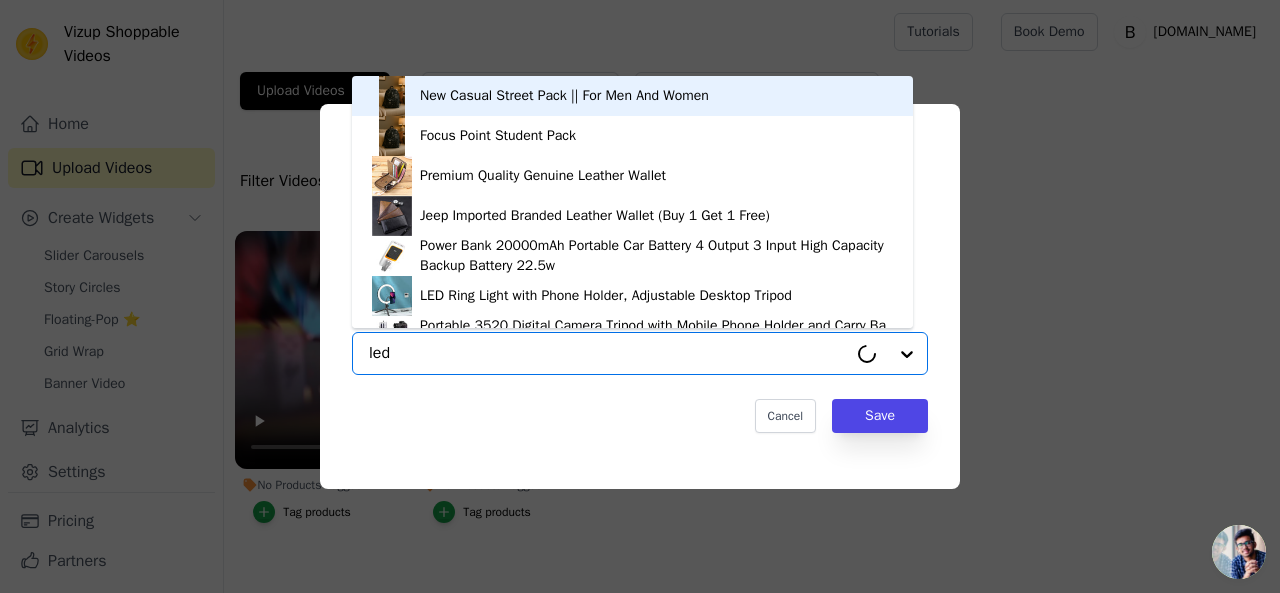 type on "led u" 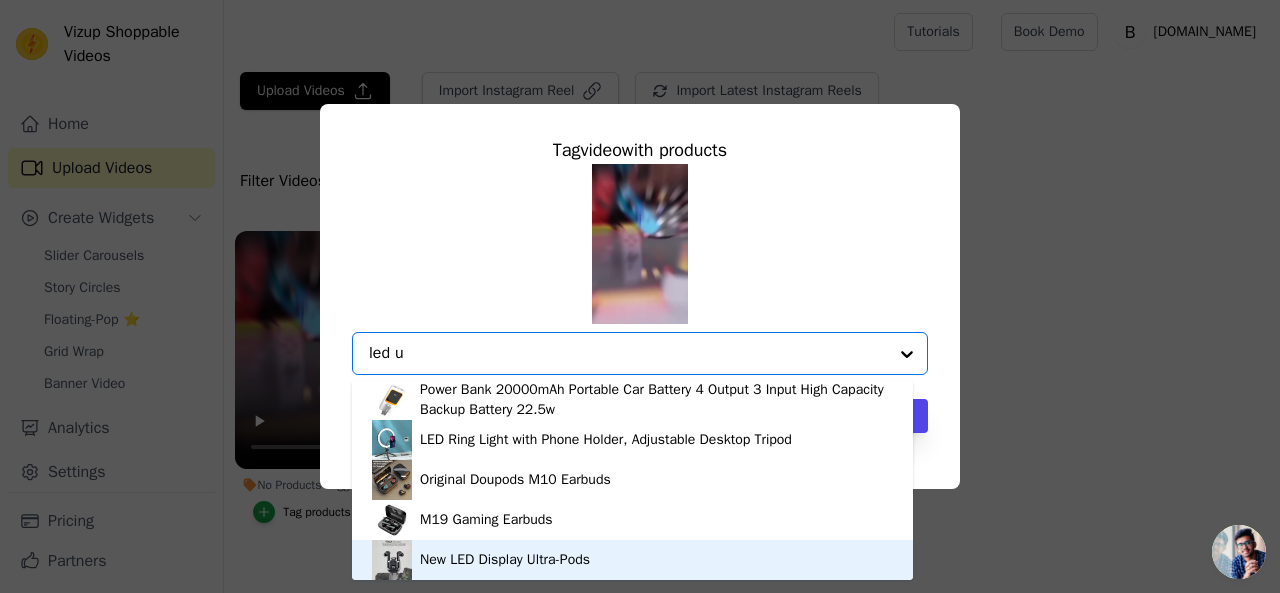 click on "New LED Display Ultra-Pods" at bounding box center (505, 560) 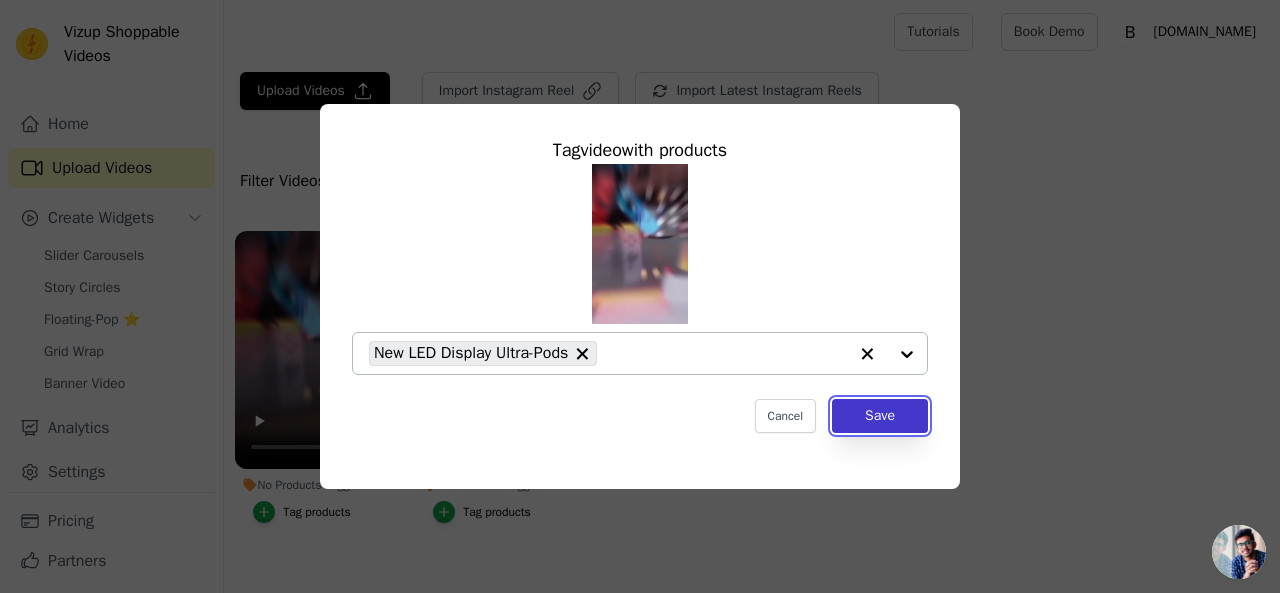 click on "Save" at bounding box center (880, 416) 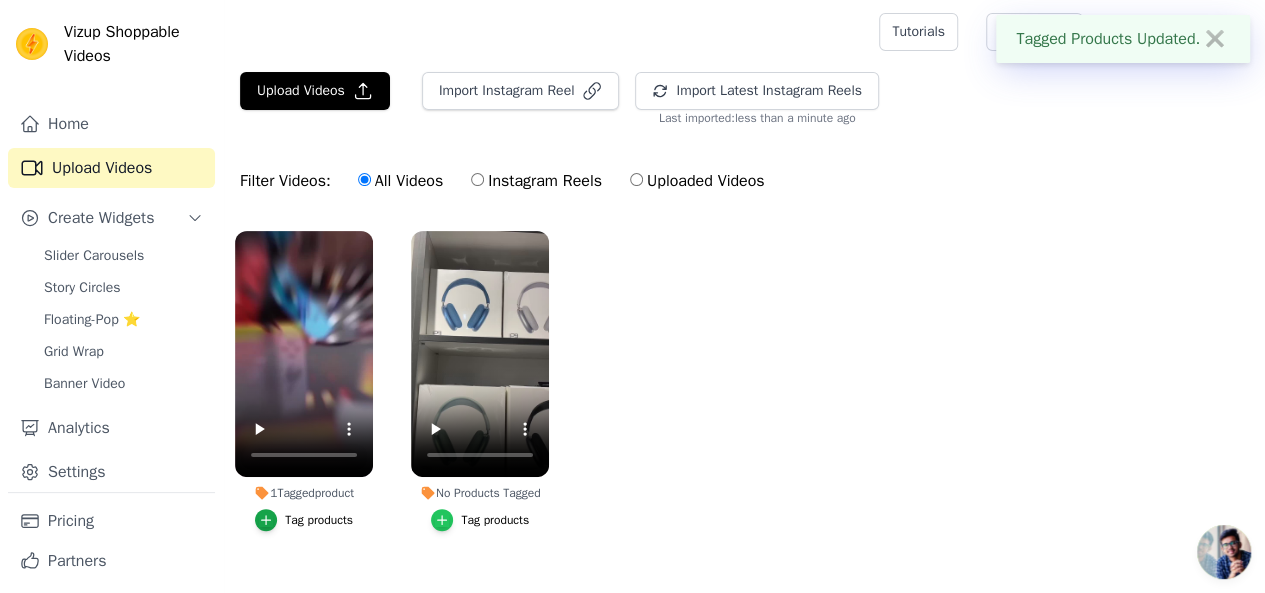 click 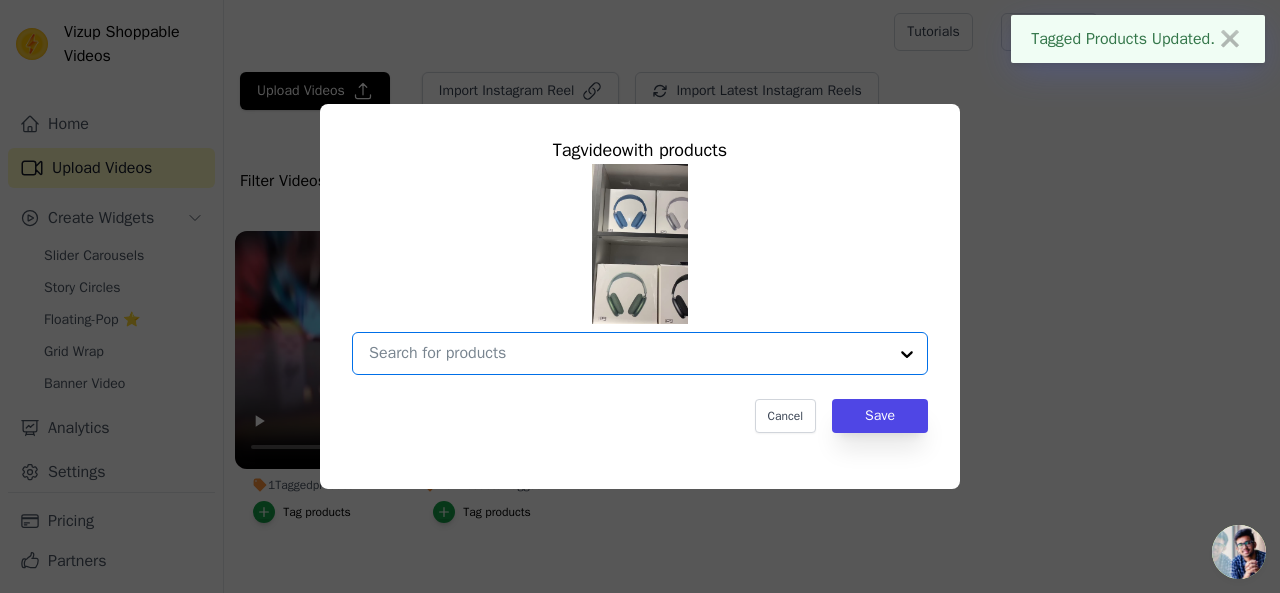 click on "No Products Tagged     Tag  video  with products       Option undefined, selected.   Select is focused, type to refine list, press down to open the menu.                   Cancel   Save     Tag products" at bounding box center [628, 353] 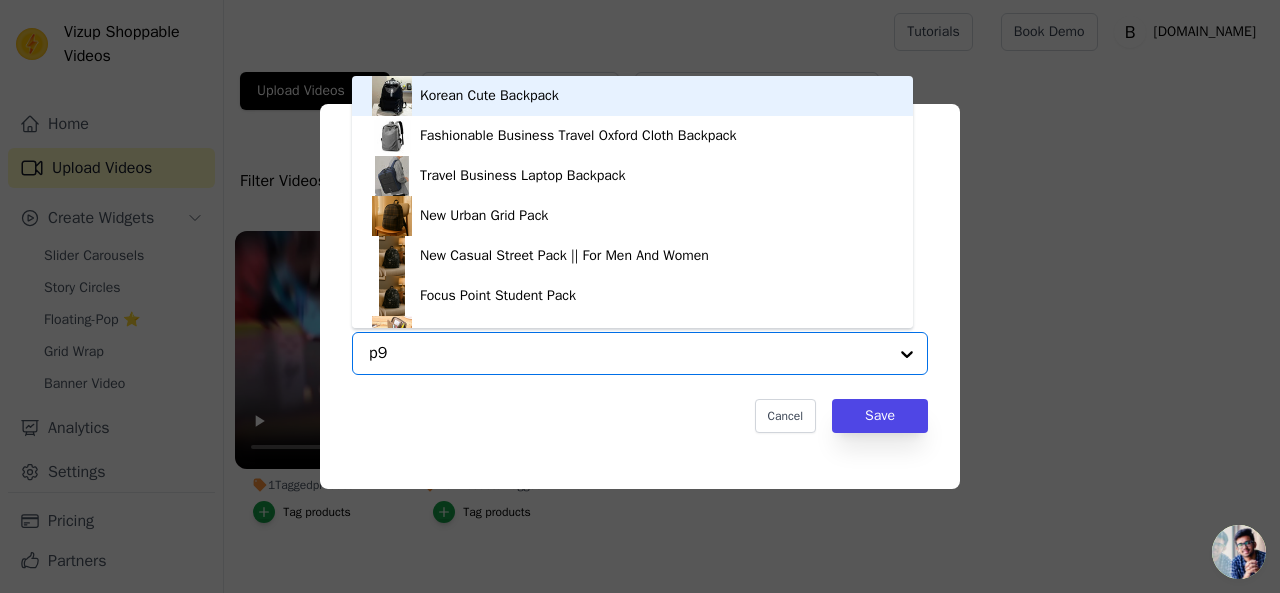 type on "p" 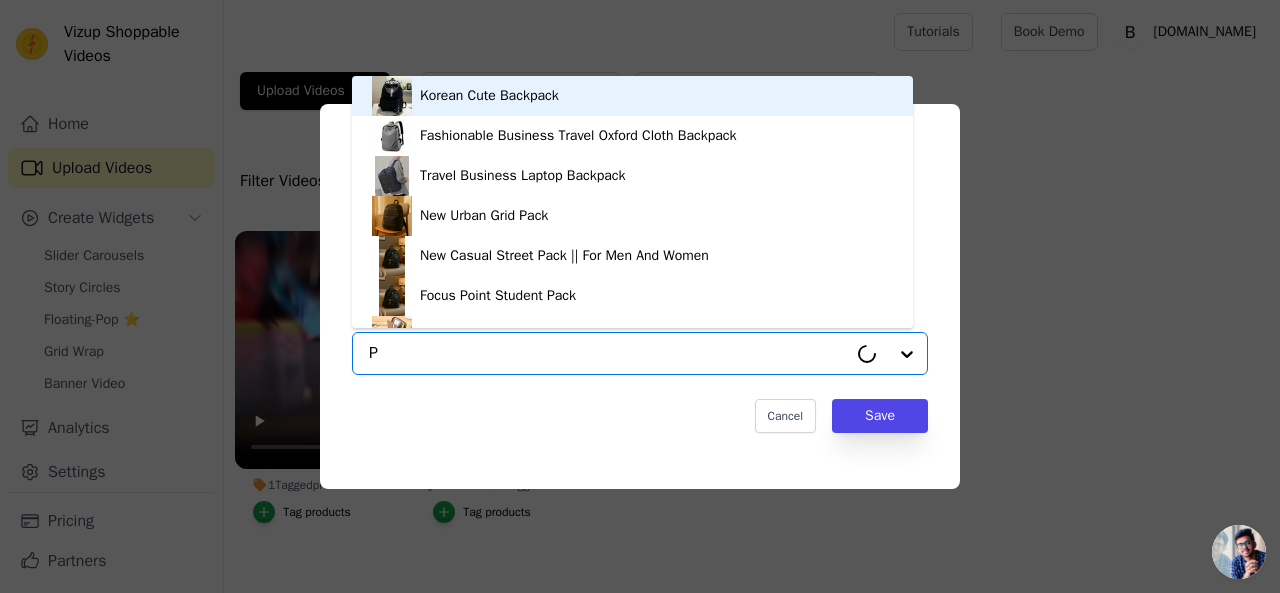 type on "P9" 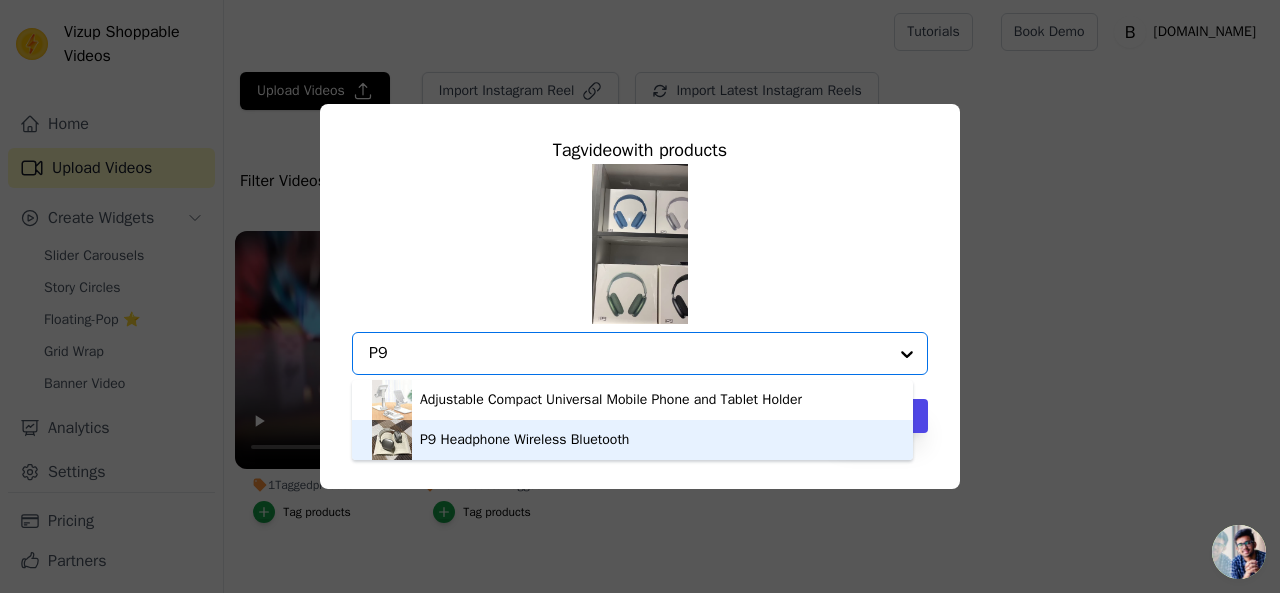 click on "P9 Headphone Wireless Bluetooth" at bounding box center (524, 440) 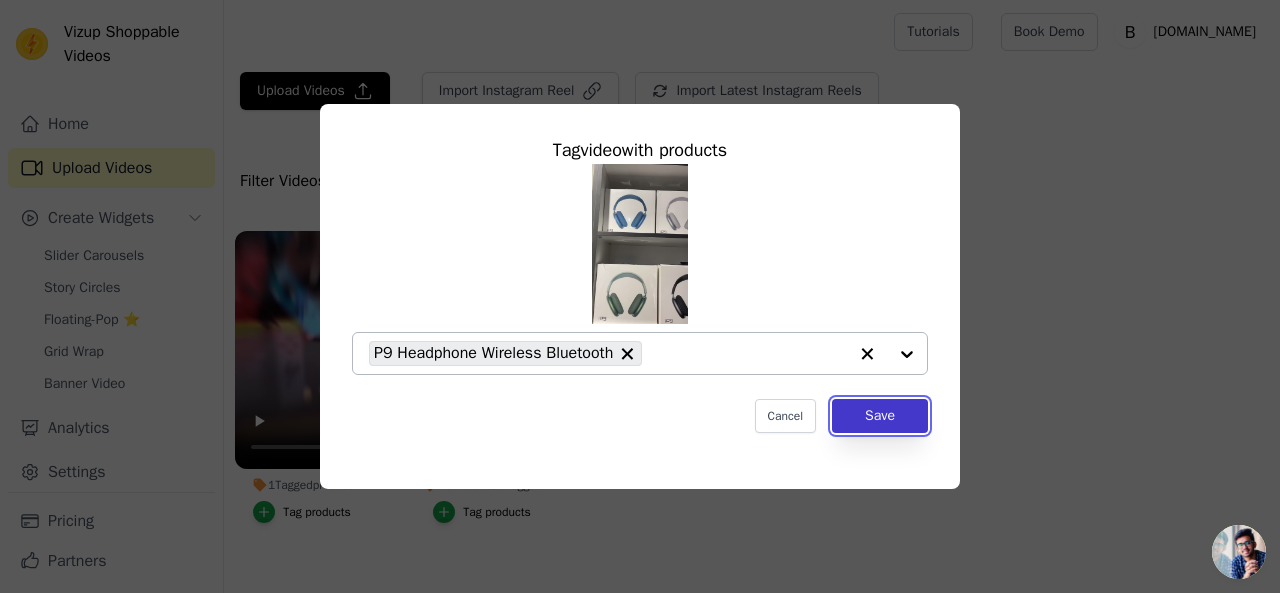 click on "Save" at bounding box center (880, 416) 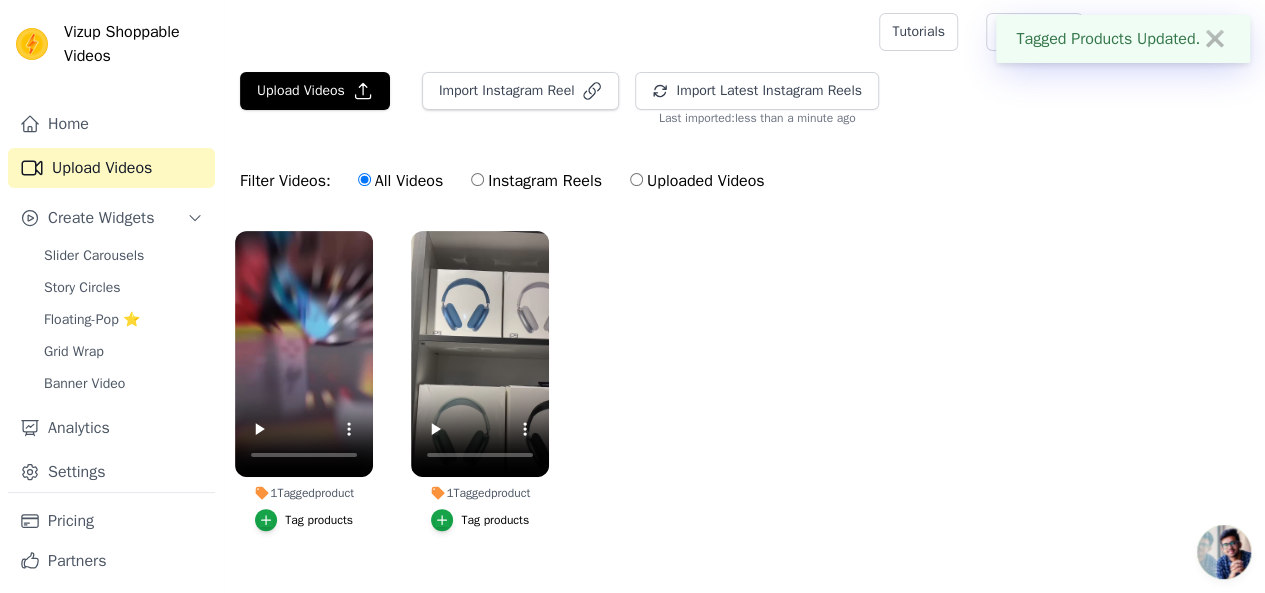 click on "Upload Videos
Import Instagram Reel
Import Latest Instagram Reels     Import Latest IG Reels   Last imported:  less than a minute ago" at bounding box center (744, 99) 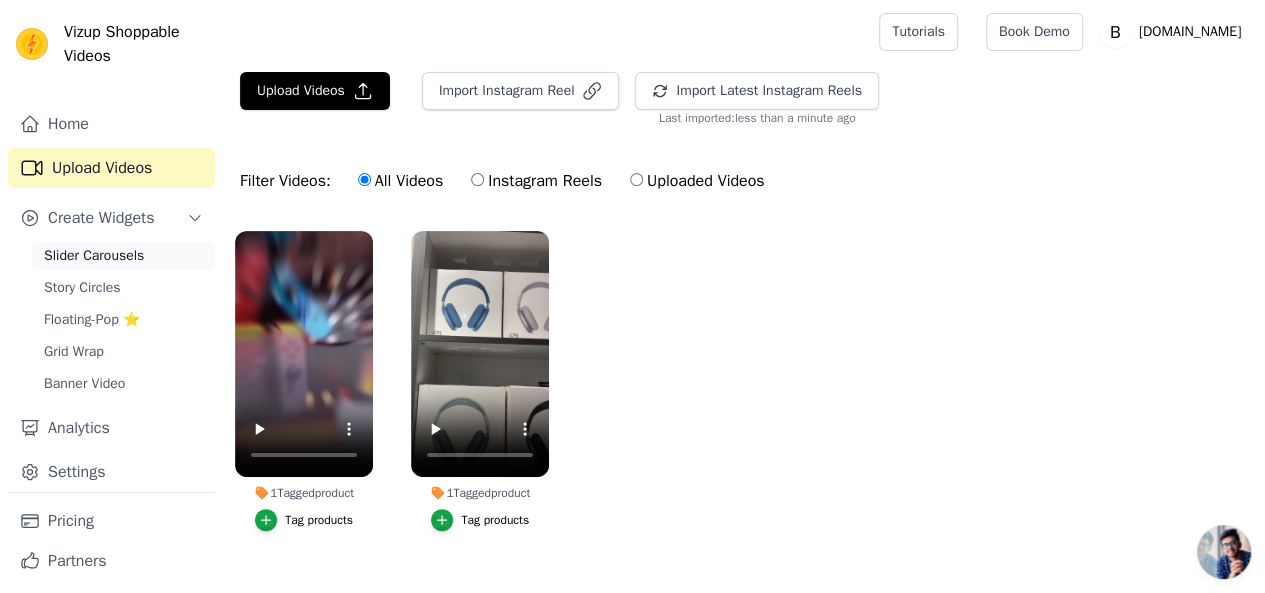 click on "Slider Carousels" at bounding box center (94, 256) 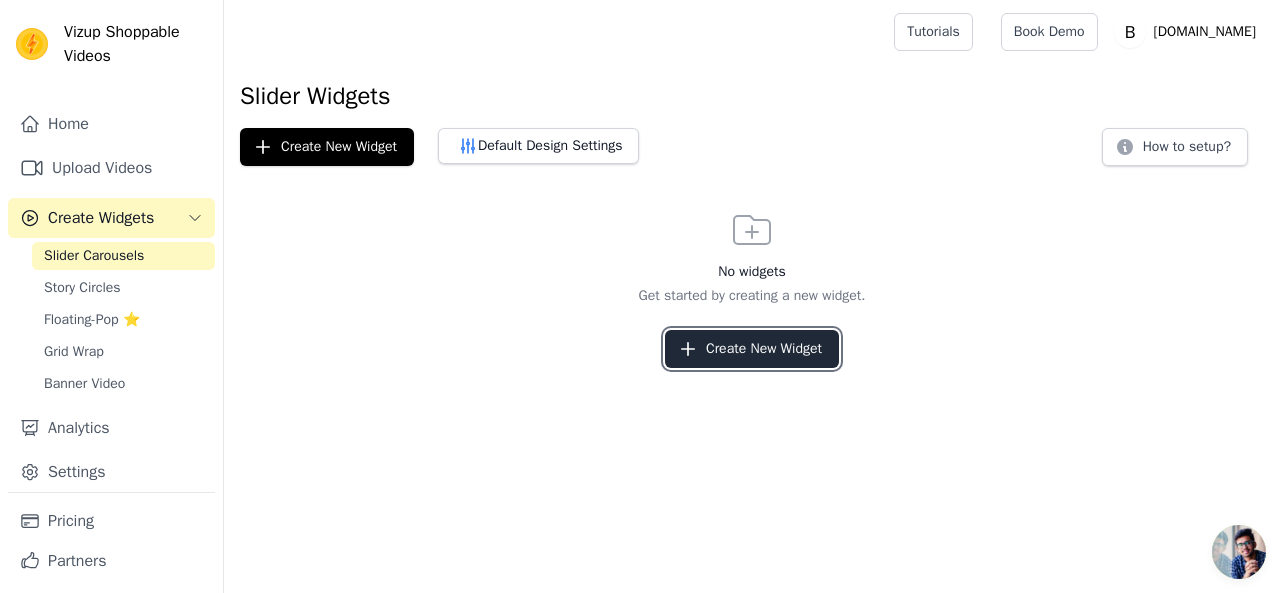 click on "Create New Widget" at bounding box center (752, 349) 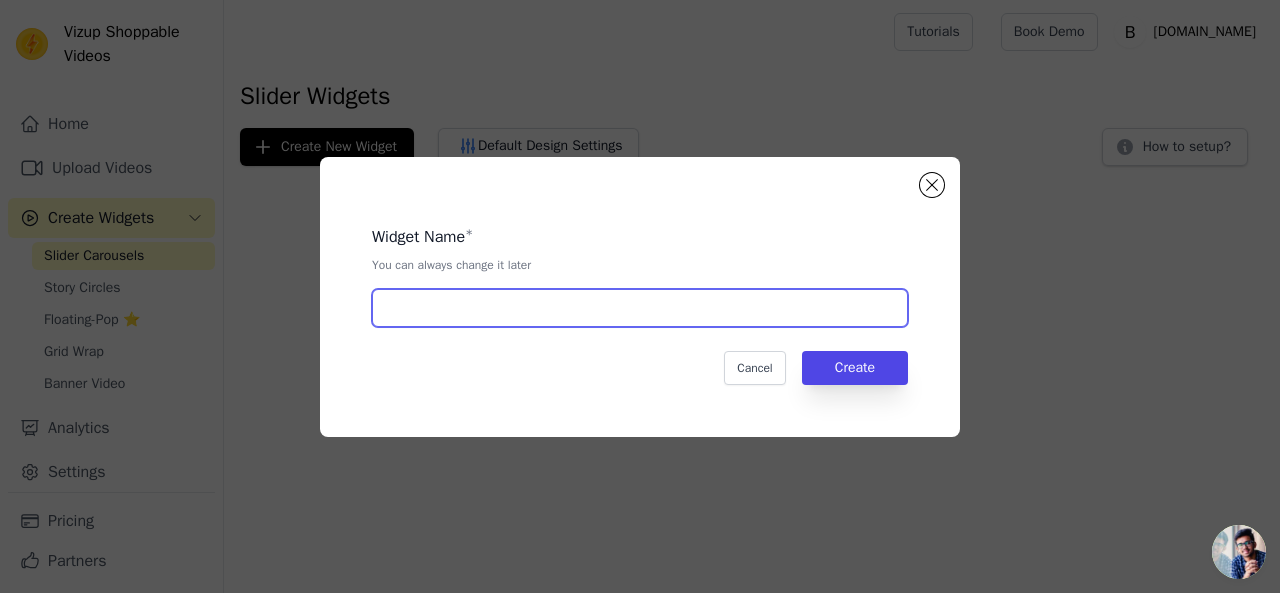 click at bounding box center (640, 308) 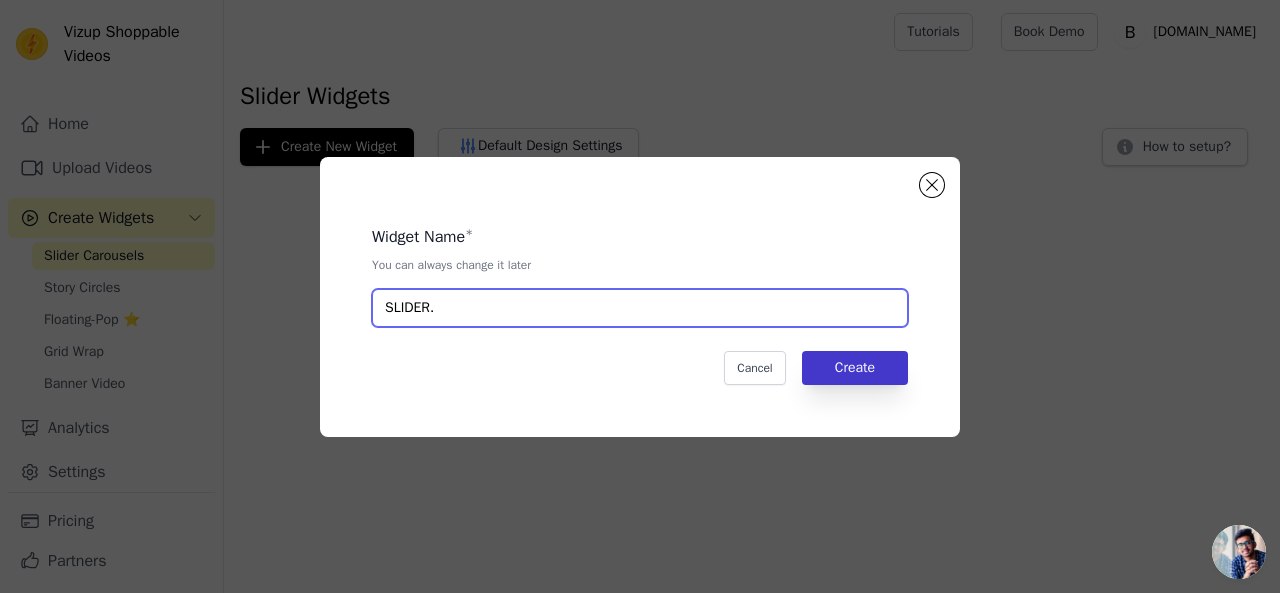 type on "SLIDER." 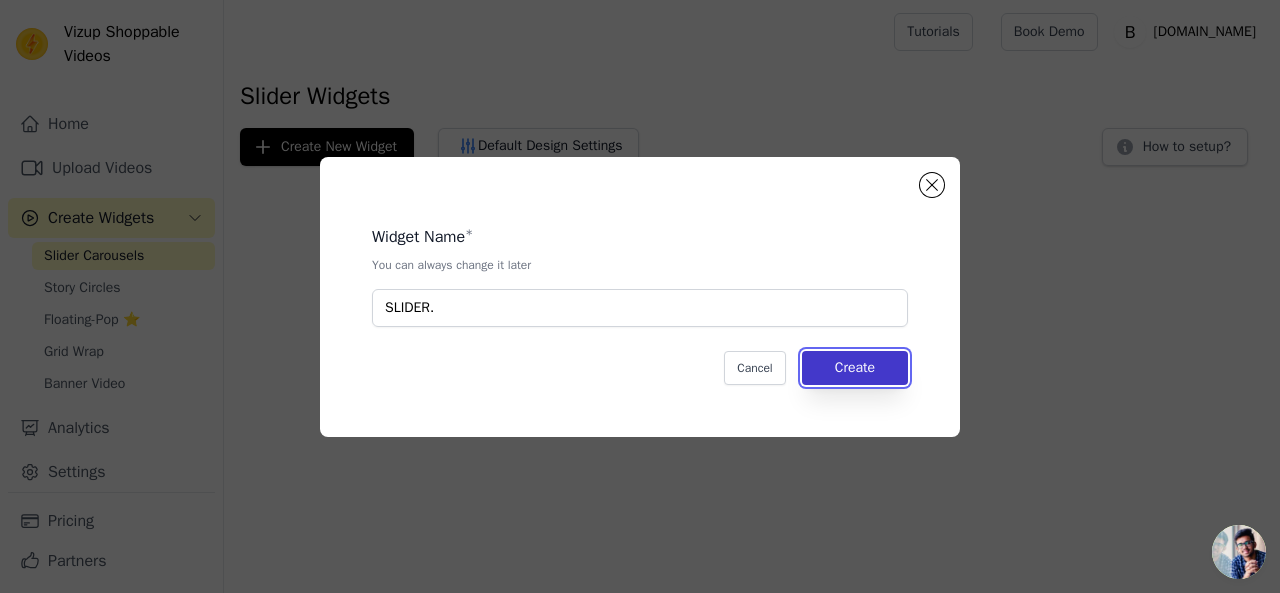 click on "Create" at bounding box center (855, 368) 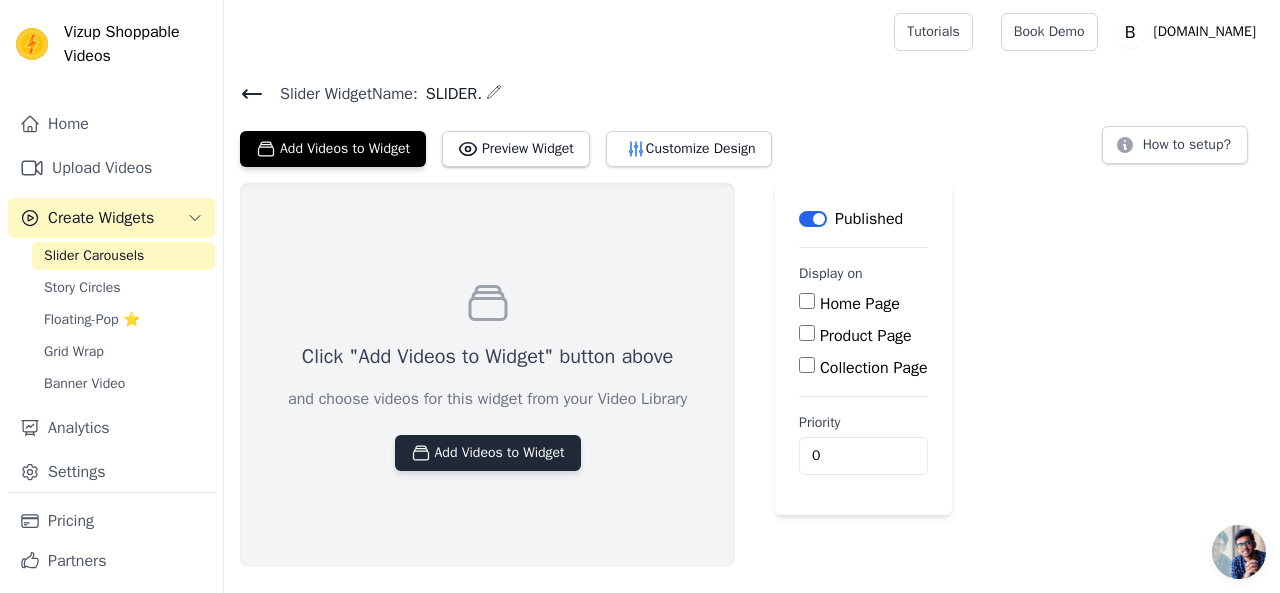 click on "Add Videos to Widget" at bounding box center [488, 453] 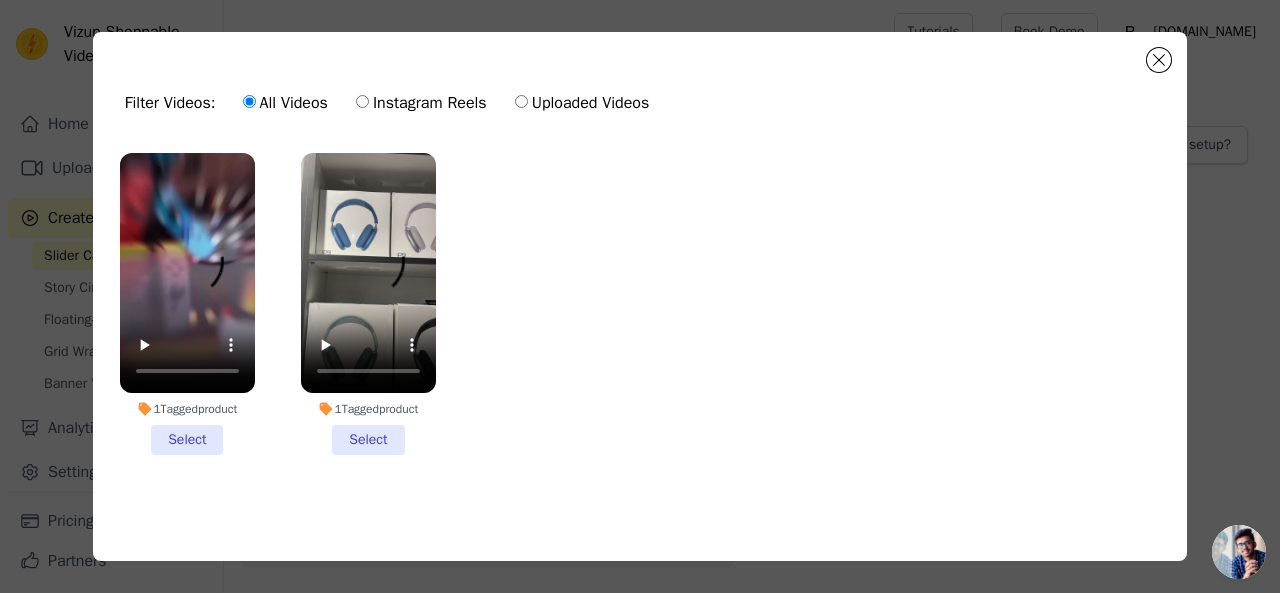 click on "1  Tagged  product     Select" at bounding box center (187, 304) 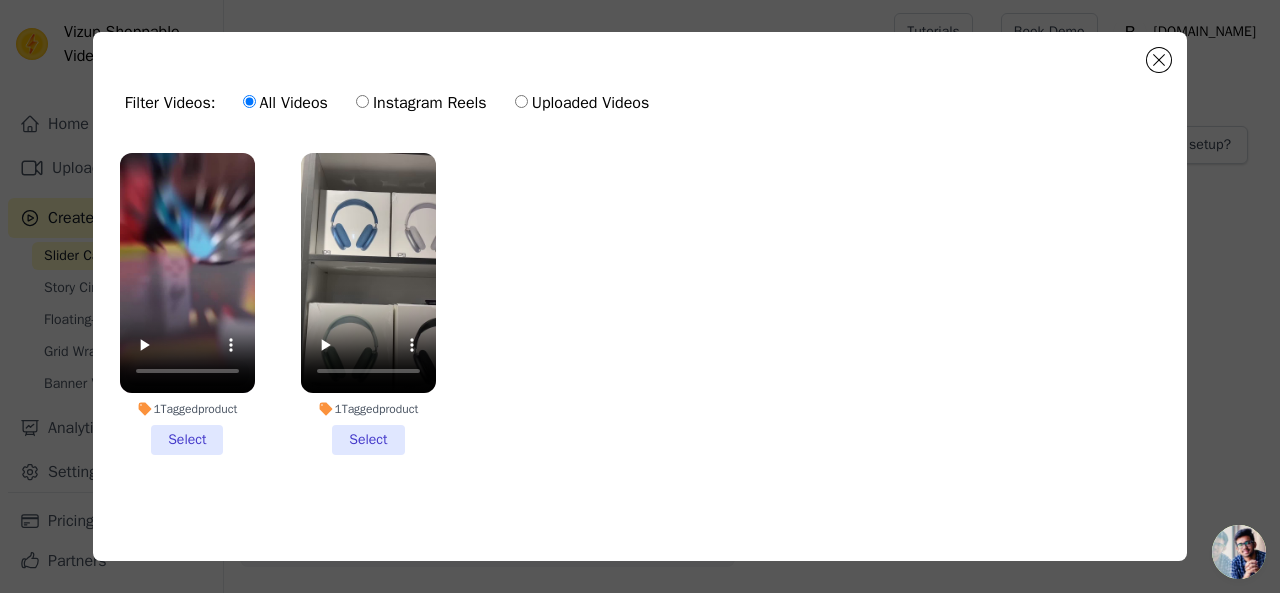 click on "1  Tagged  product     Select" at bounding box center (0, 0) 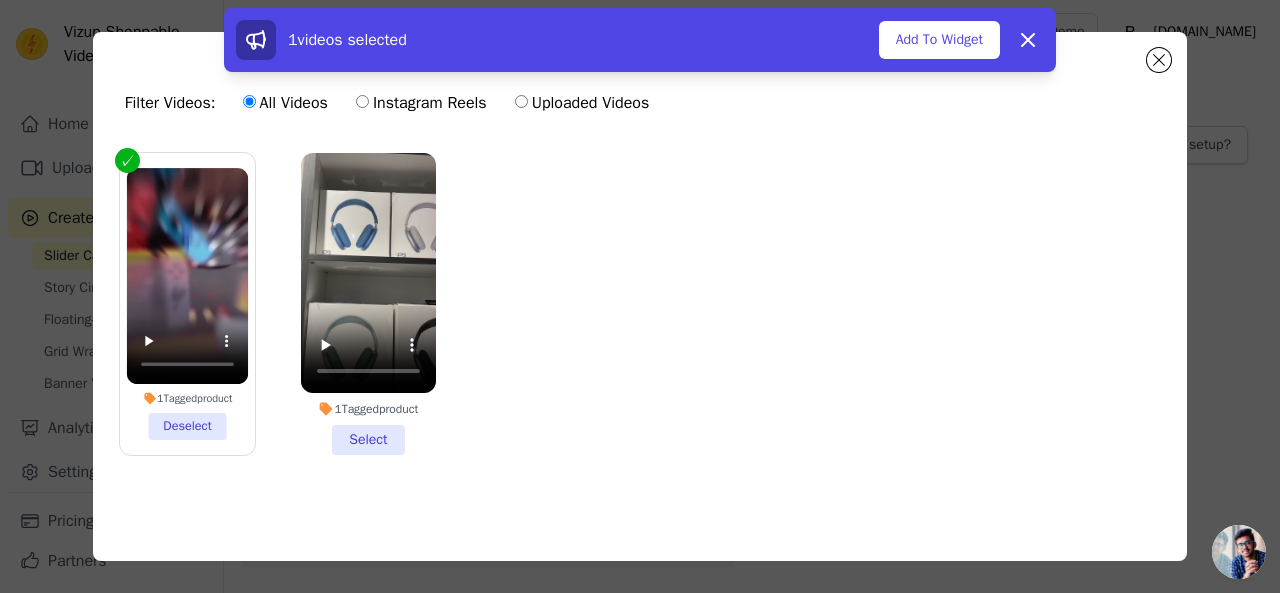 click on "1  Tagged  product     Select" at bounding box center (368, 304) 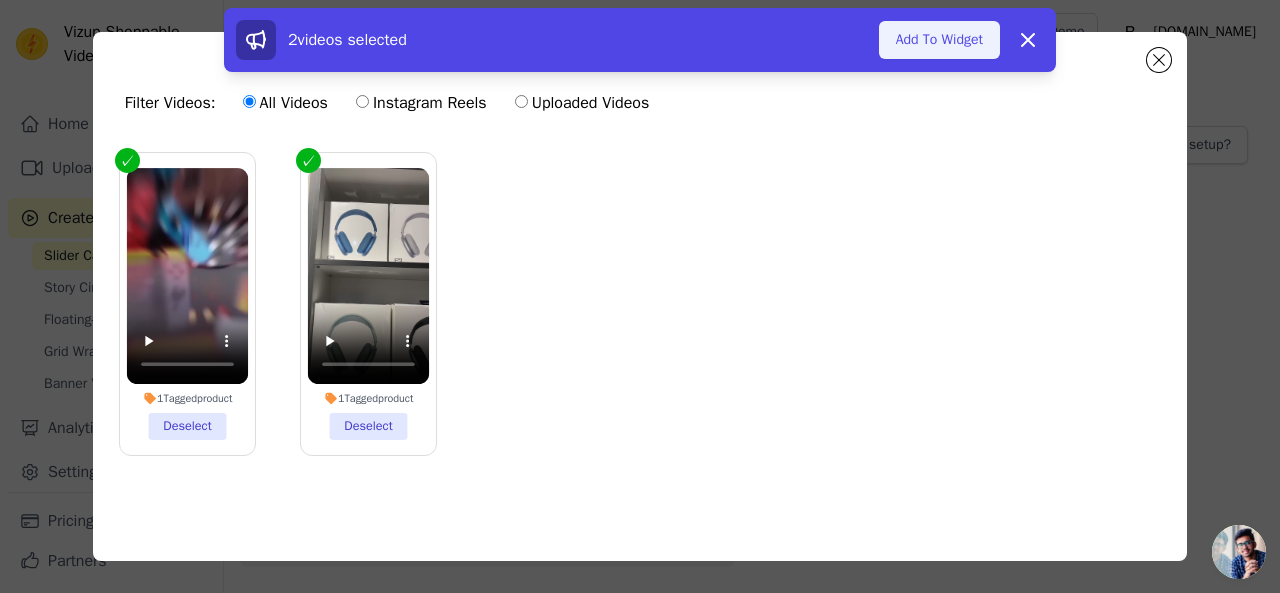 click on "Add To Widget" at bounding box center [939, 40] 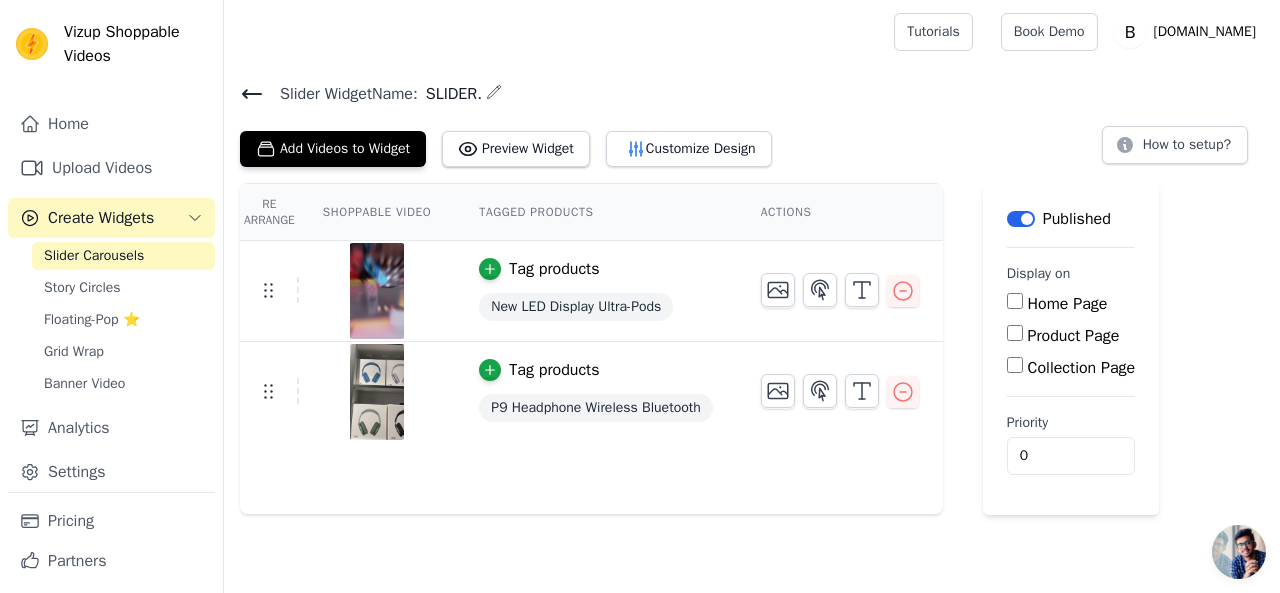 click on "Home Page" at bounding box center [1015, 301] 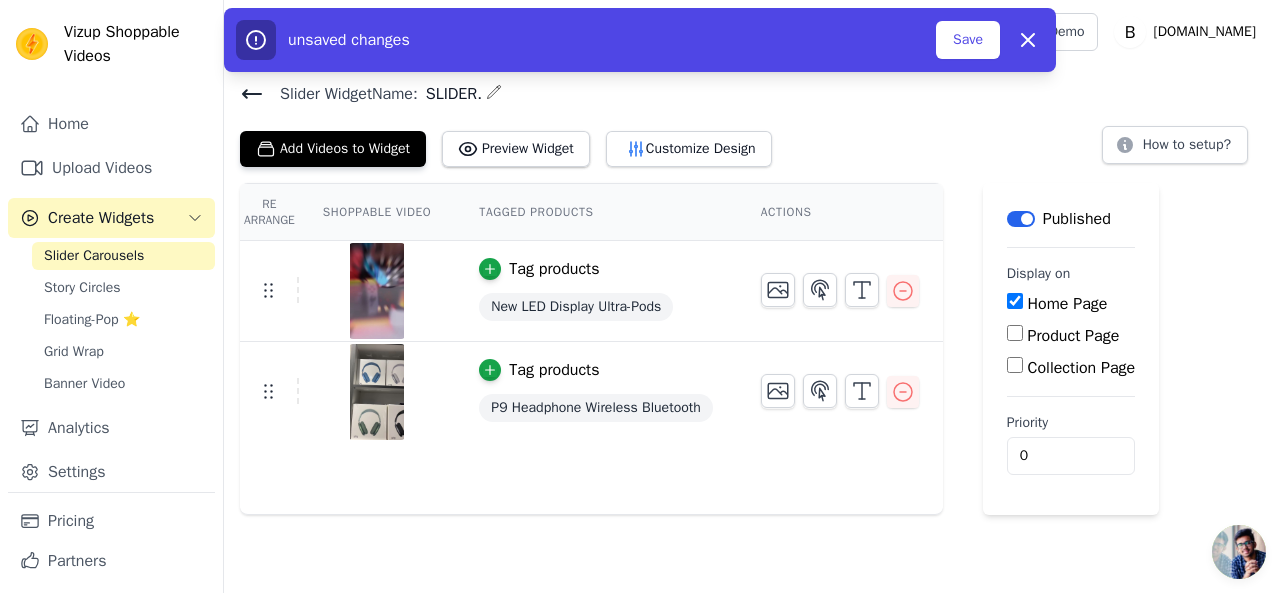 click on "Product Page" at bounding box center [1015, 333] 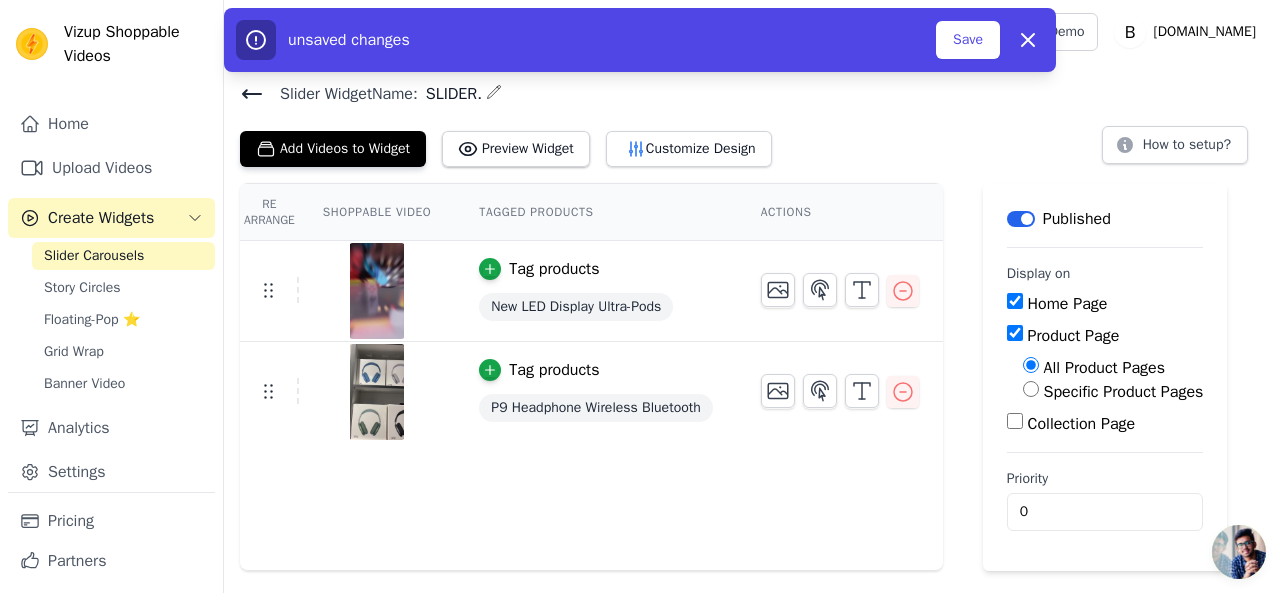 click on "Collection Page" at bounding box center (1015, 421) 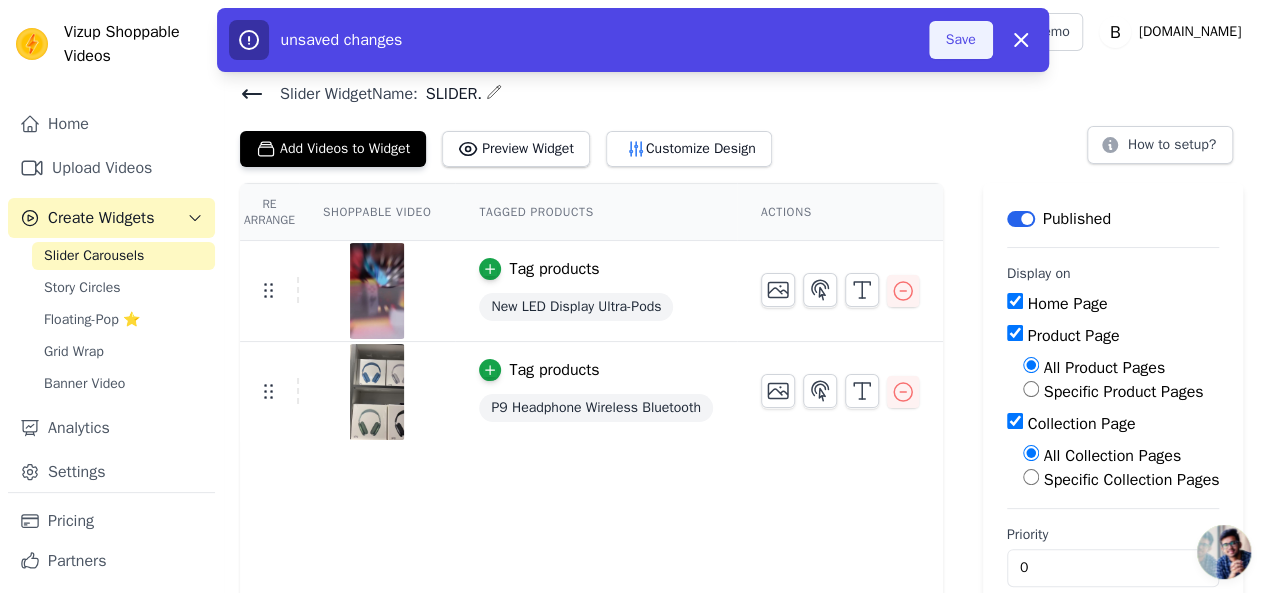 click on "Save" at bounding box center [961, 40] 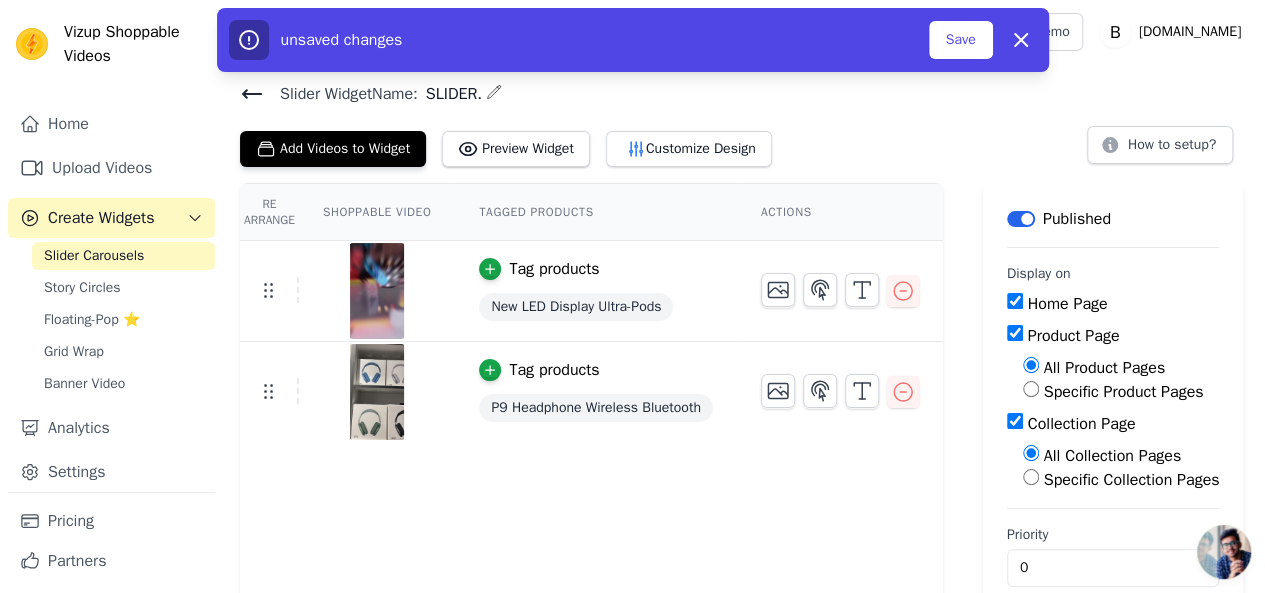 click on "Tutorials" at bounding box center (918, 32) 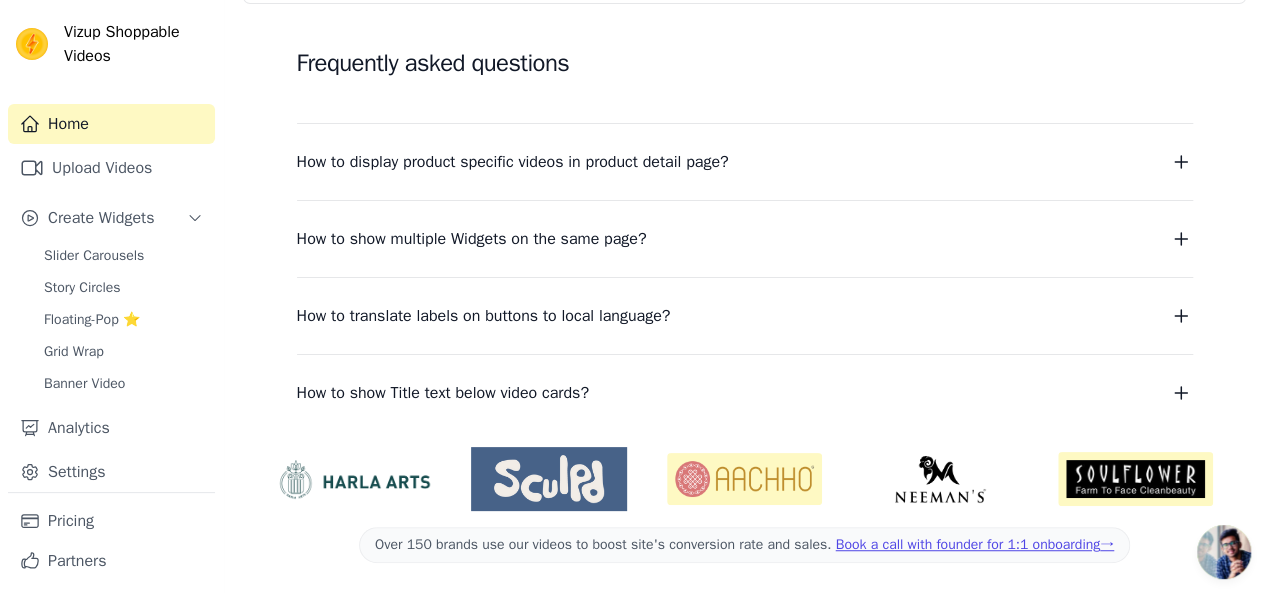 scroll, scrollTop: 0, scrollLeft: 0, axis: both 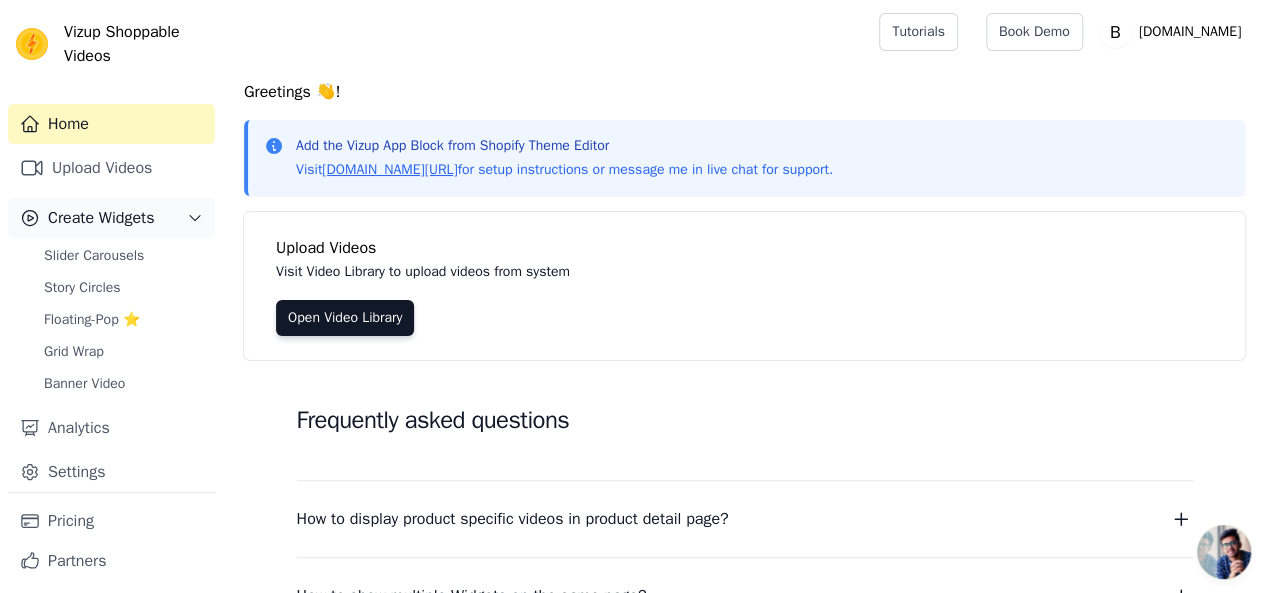 click on "Create Widgets" at bounding box center (111, 218) 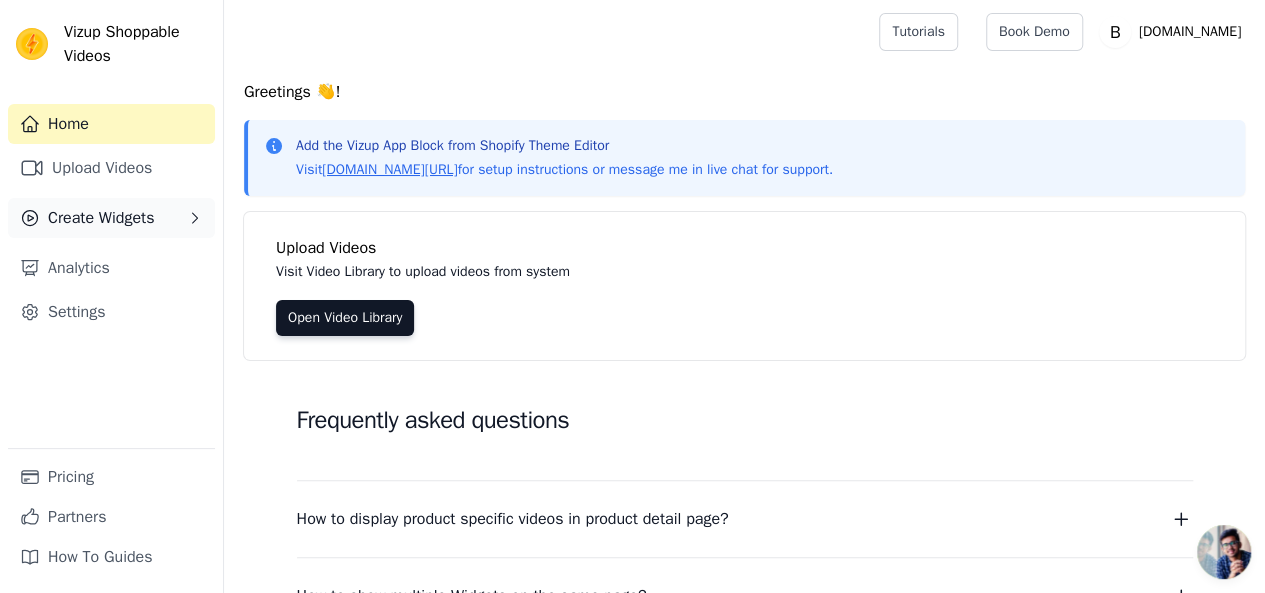 click on "Create Widgets" at bounding box center (111, 218) 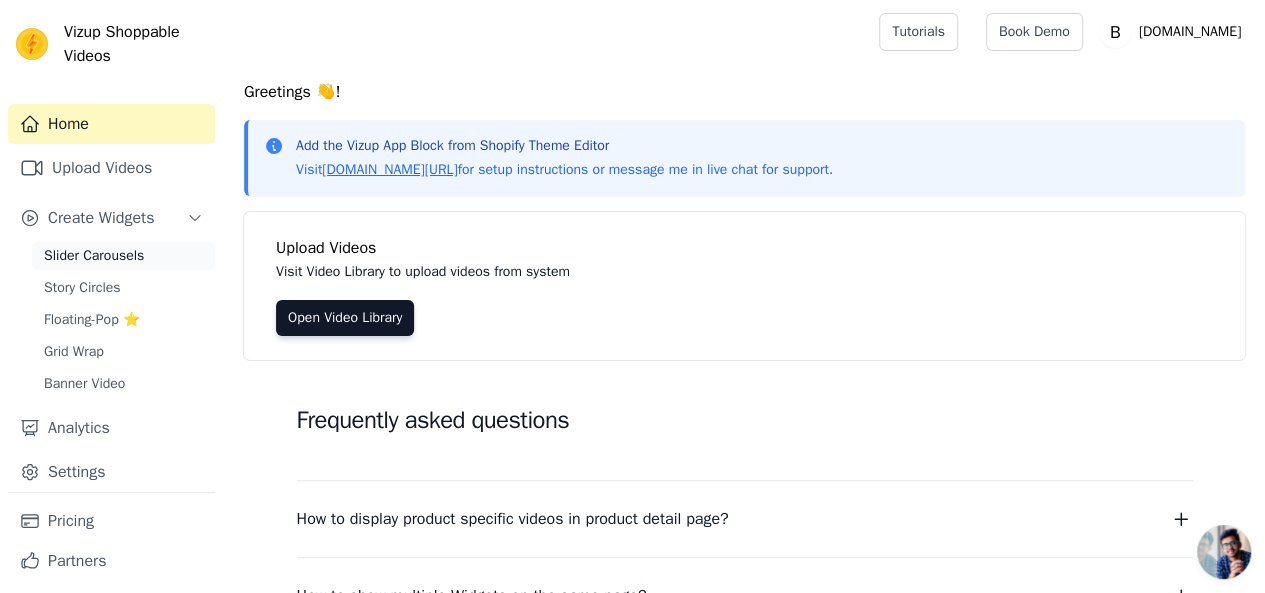 click on "Slider Carousels" at bounding box center (94, 256) 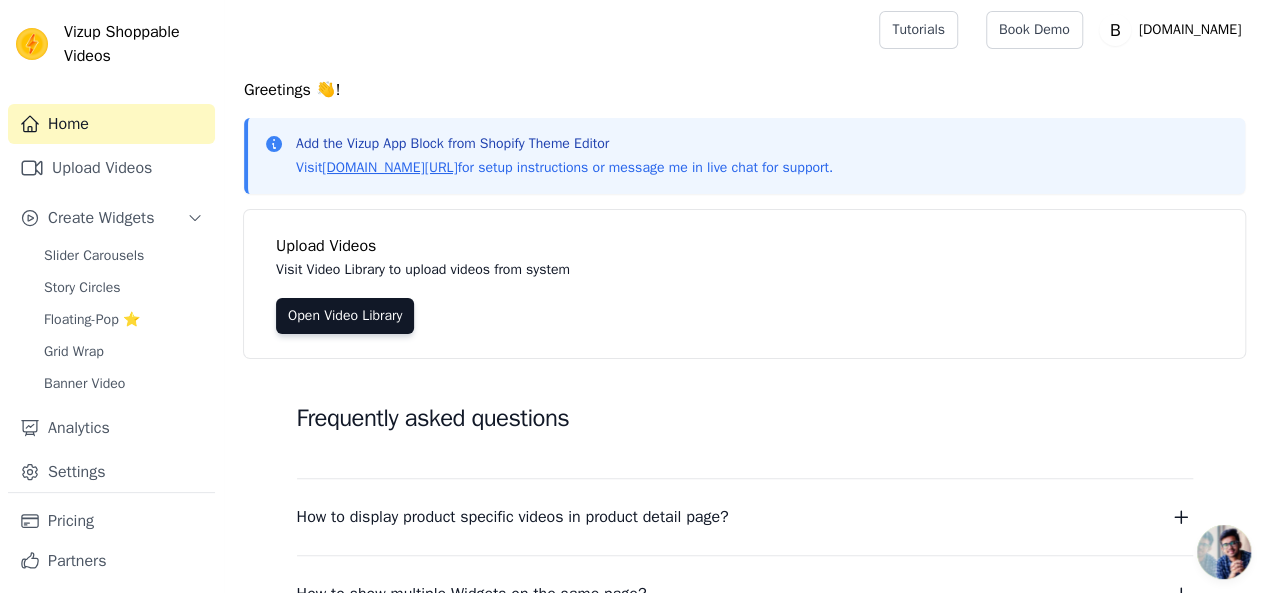 scroll, scrollTop: 0, scrollLeft: 0, axis: both 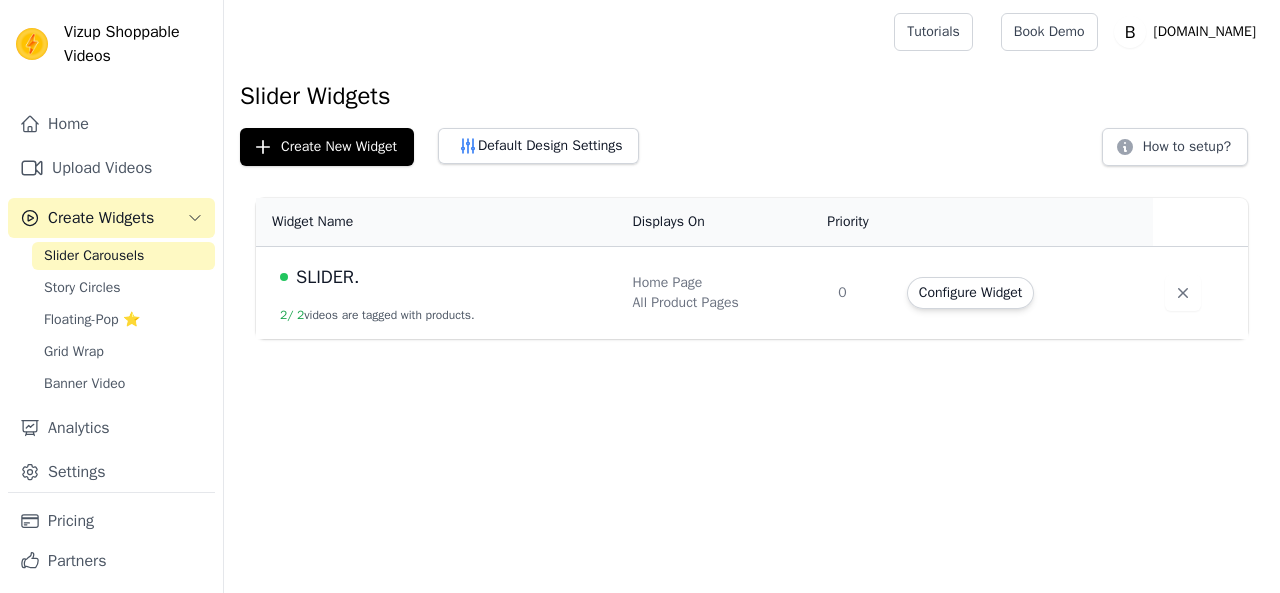 click on "Slider Carousels" at bounding box center [94, 256] 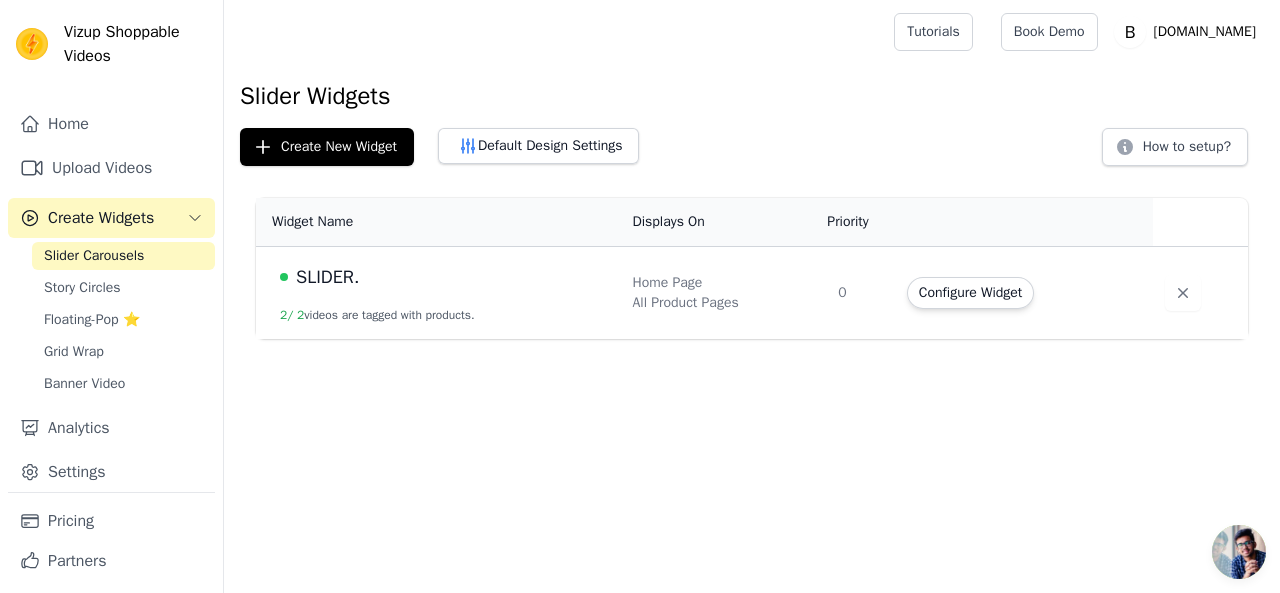 click on "Configure Widget" at bounding box center [1024, 293] 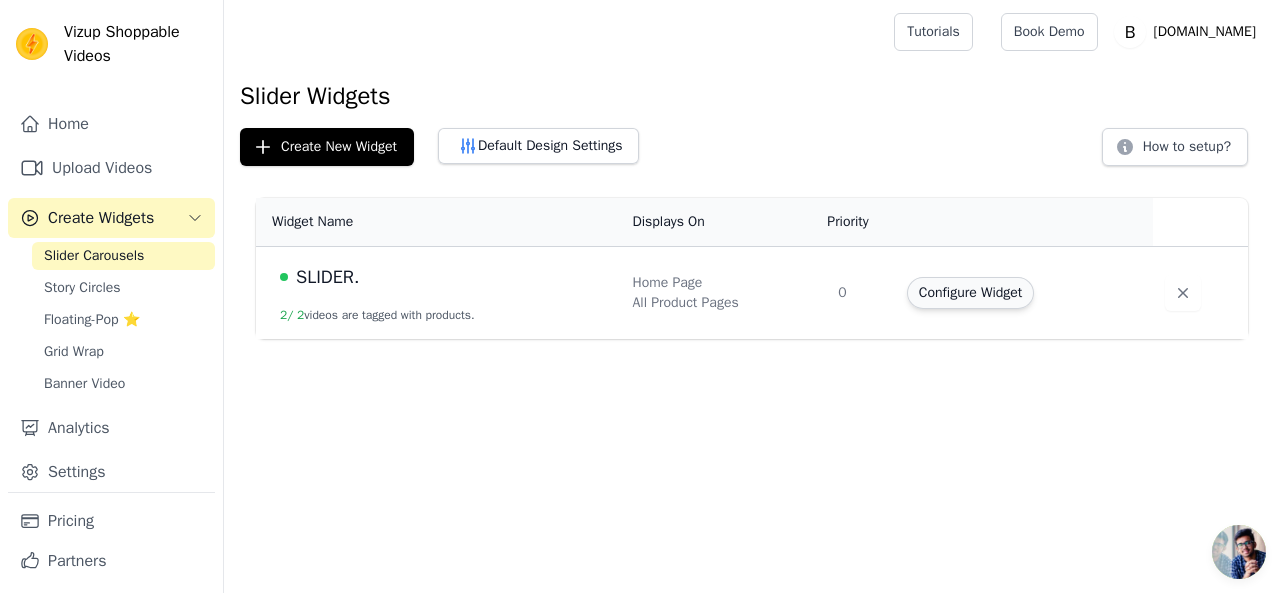 click on "Configure Widget" at bounding box center (970, 293) 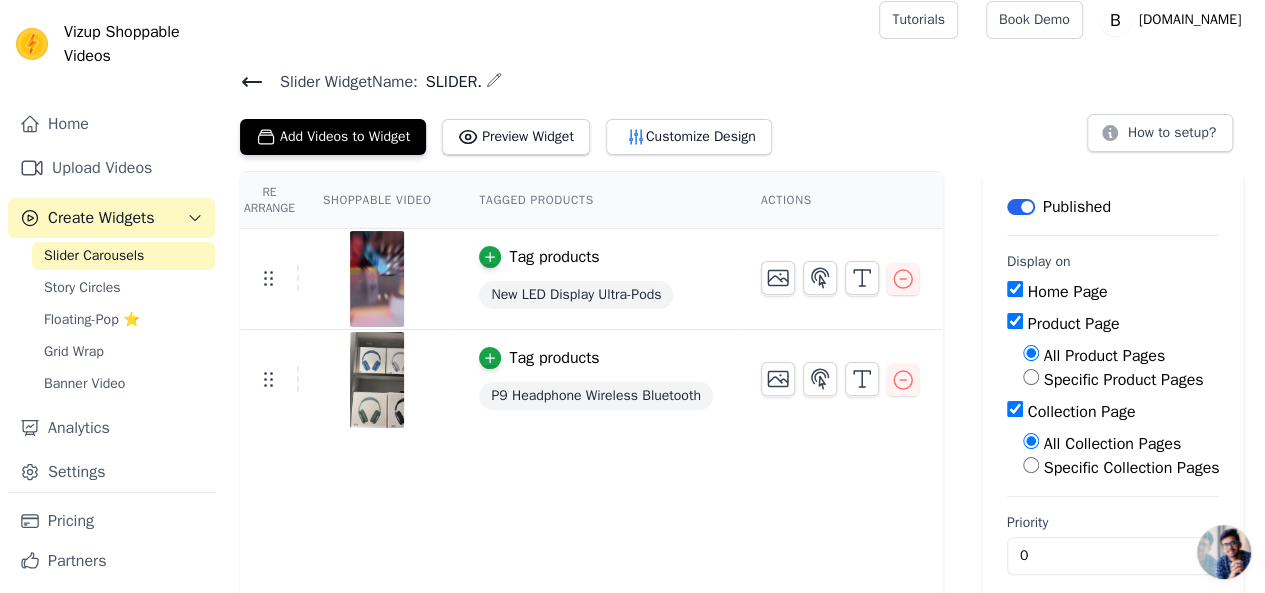 scroll, scrollTop: 0, scrollLeft: 0, axis: both 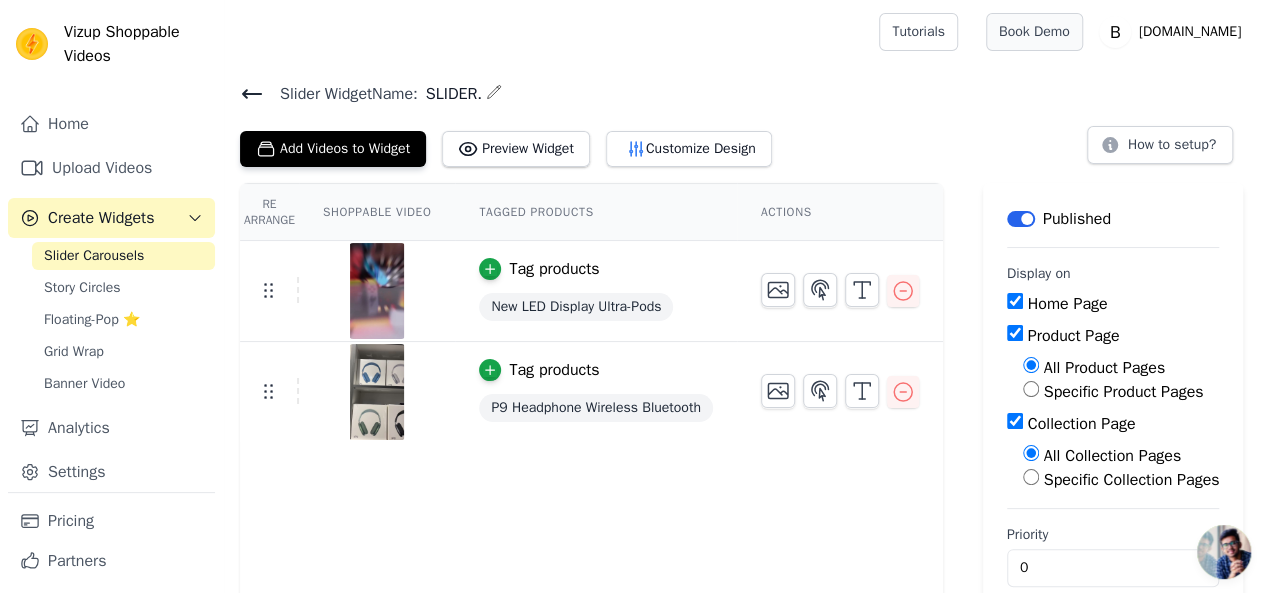 click on "Book Demo" at bounding box center [1034, 32] 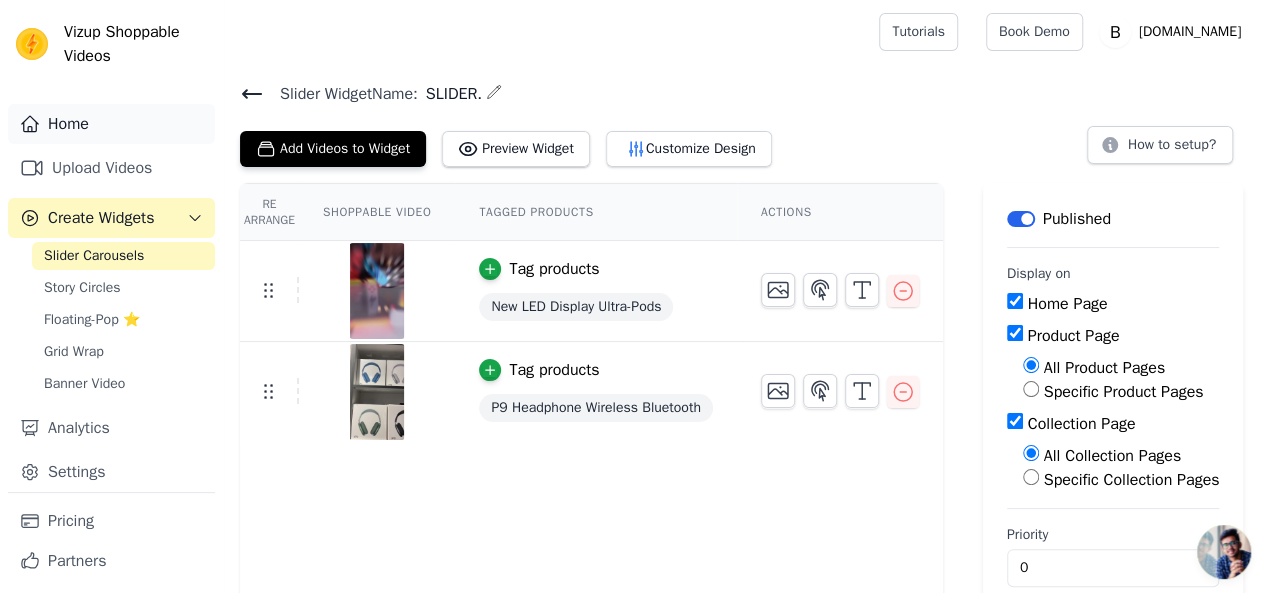 click on "Home" at bounding box center [111, 124] 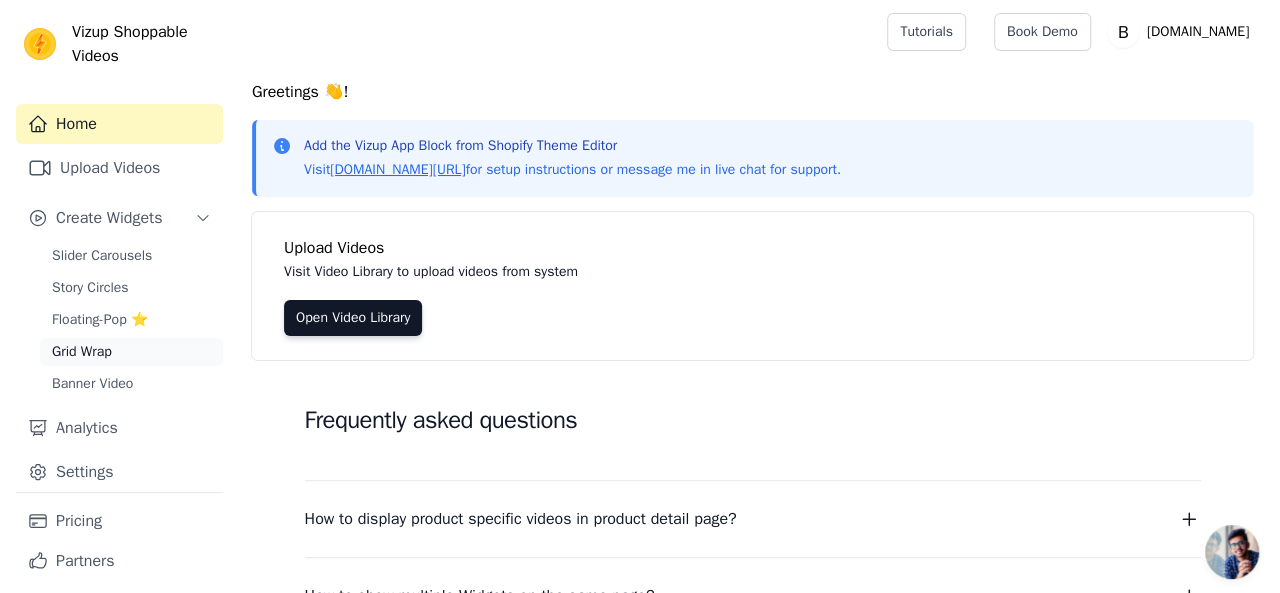 scroll, scrollTop: 43, scrollLeft: 0, axis: vertical 